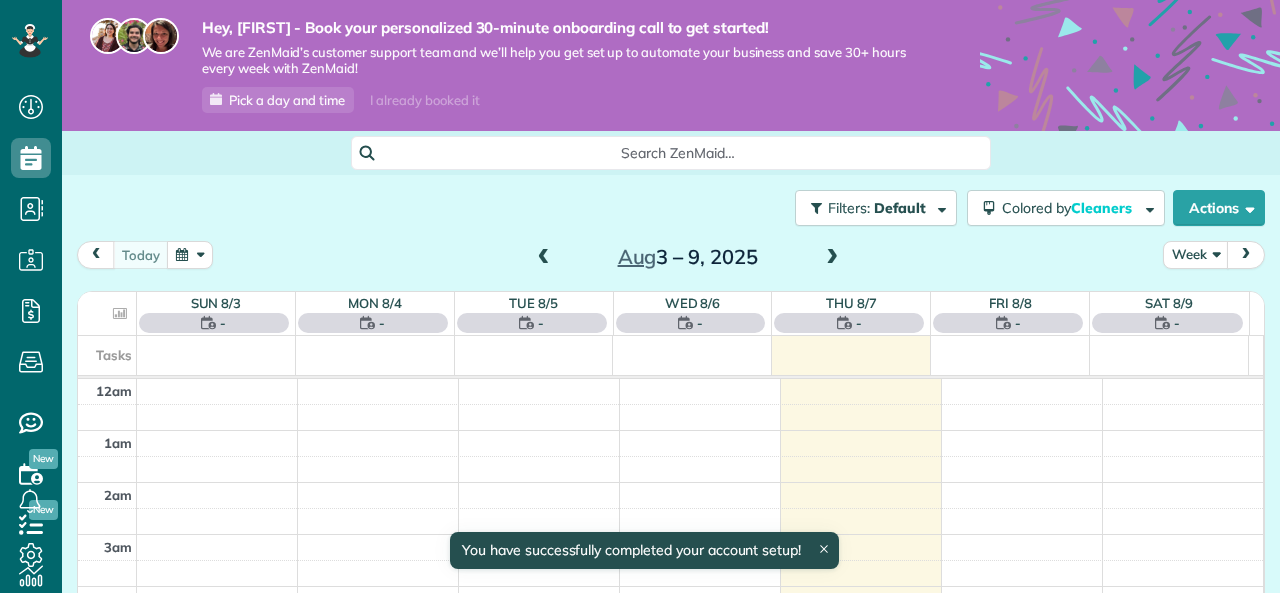 scroll, scrollTop: 0, scrollLeft: 0, axis: both 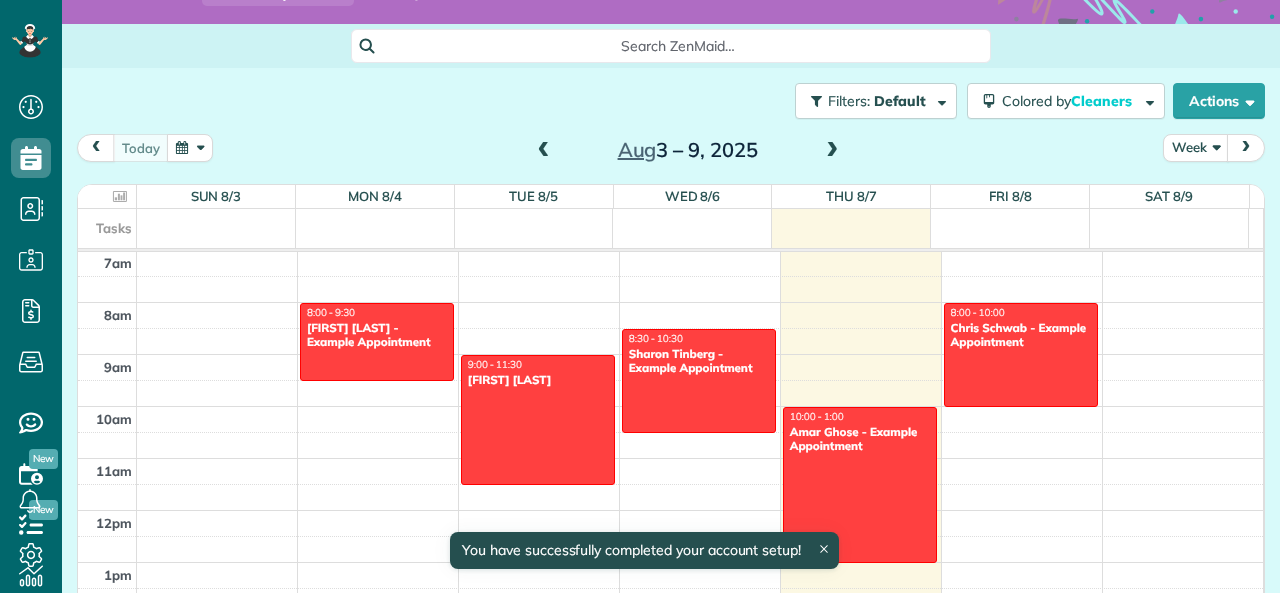 click on "You have successfully completed your account setup!" at bounding box center (644, 550) 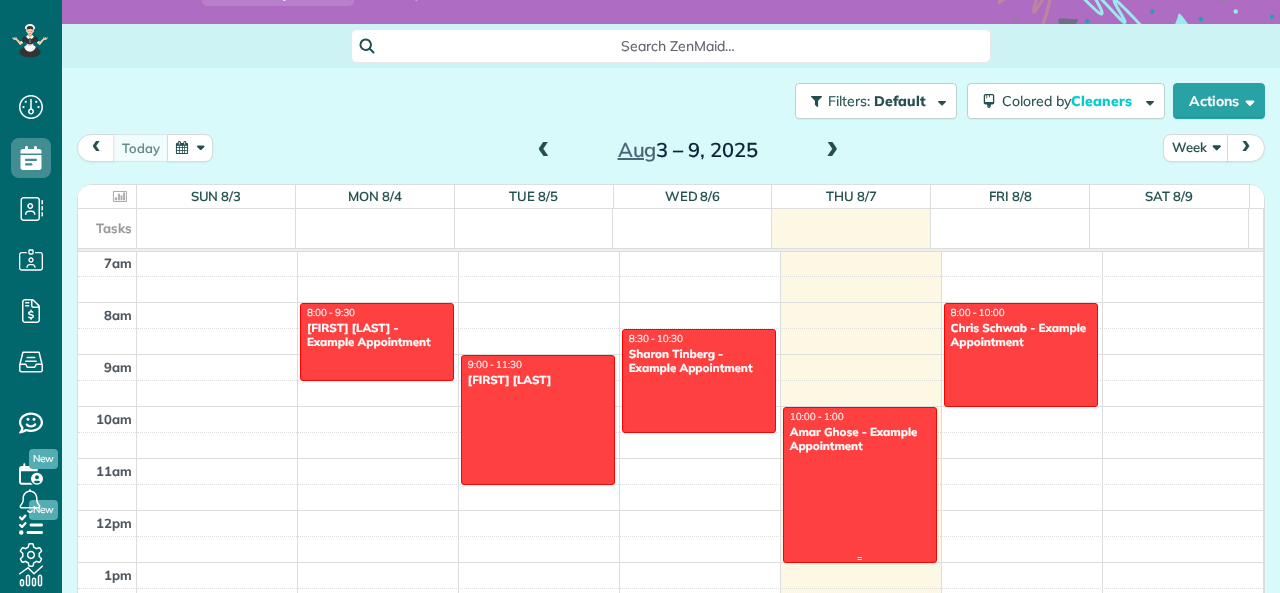 click at bounding box center [860, 485] 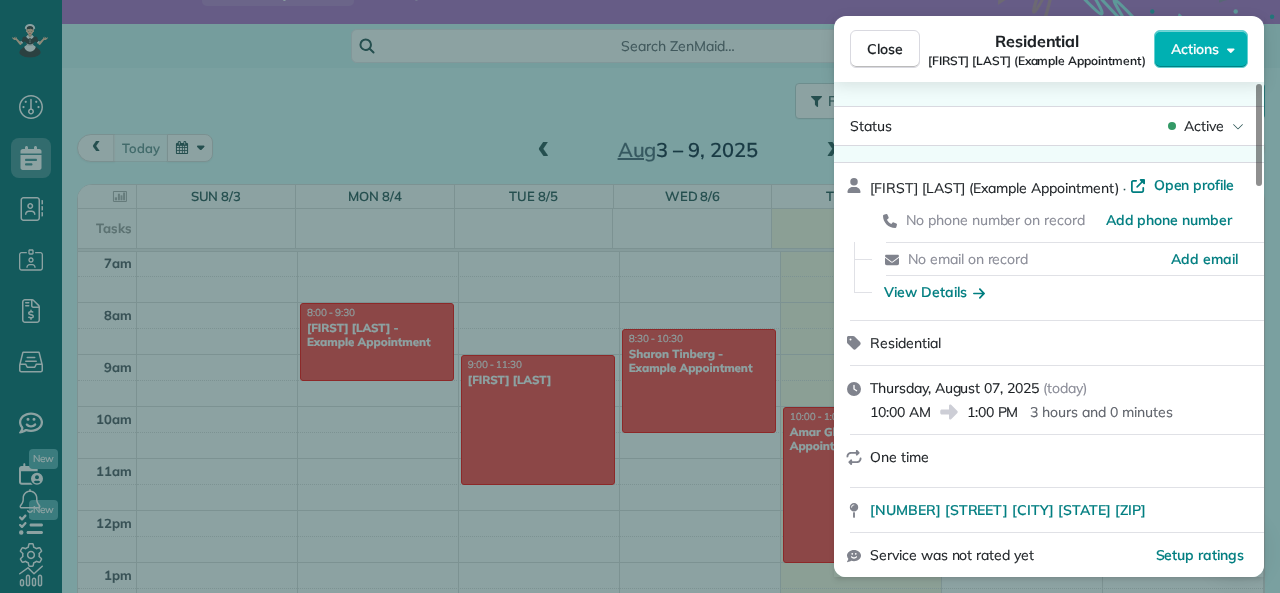 click on "Close" at bounding box center [885, 49] 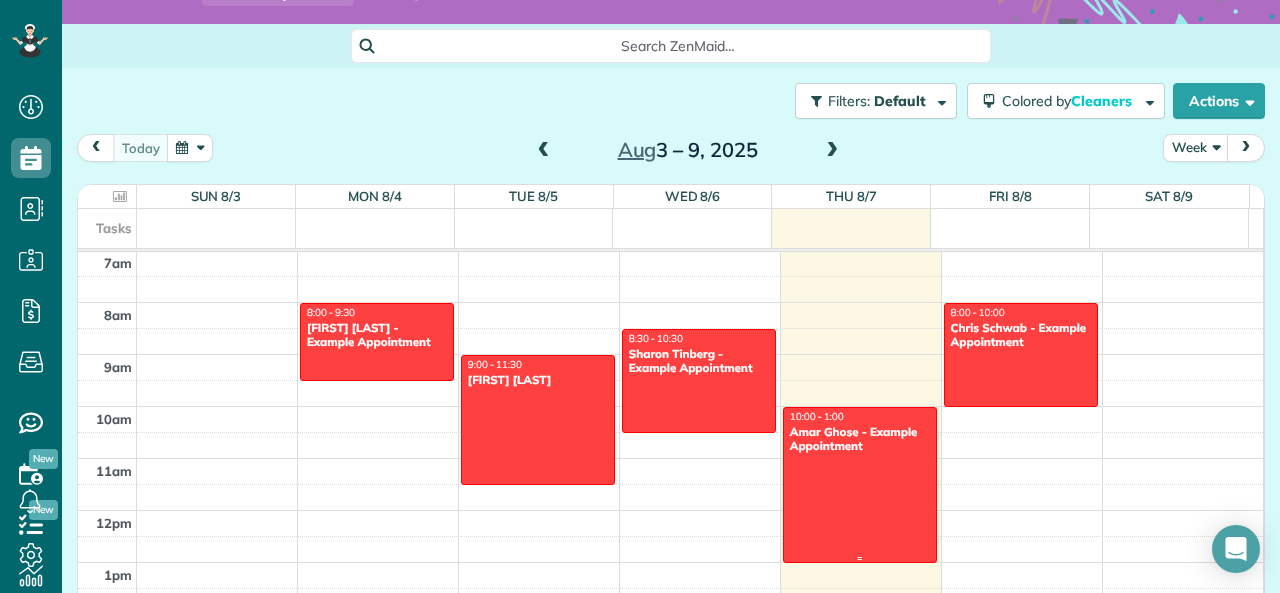 click at bounding box center [860, 485] 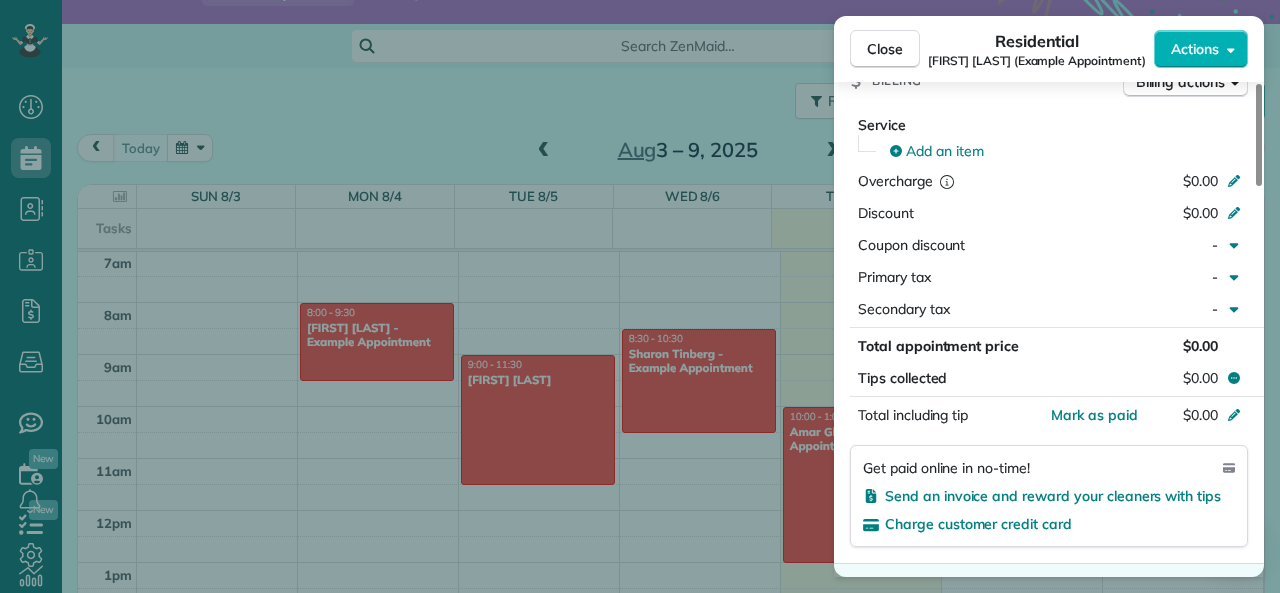 scroll, scrollTop: 1885, scrollLeft: 0, axis: vertical 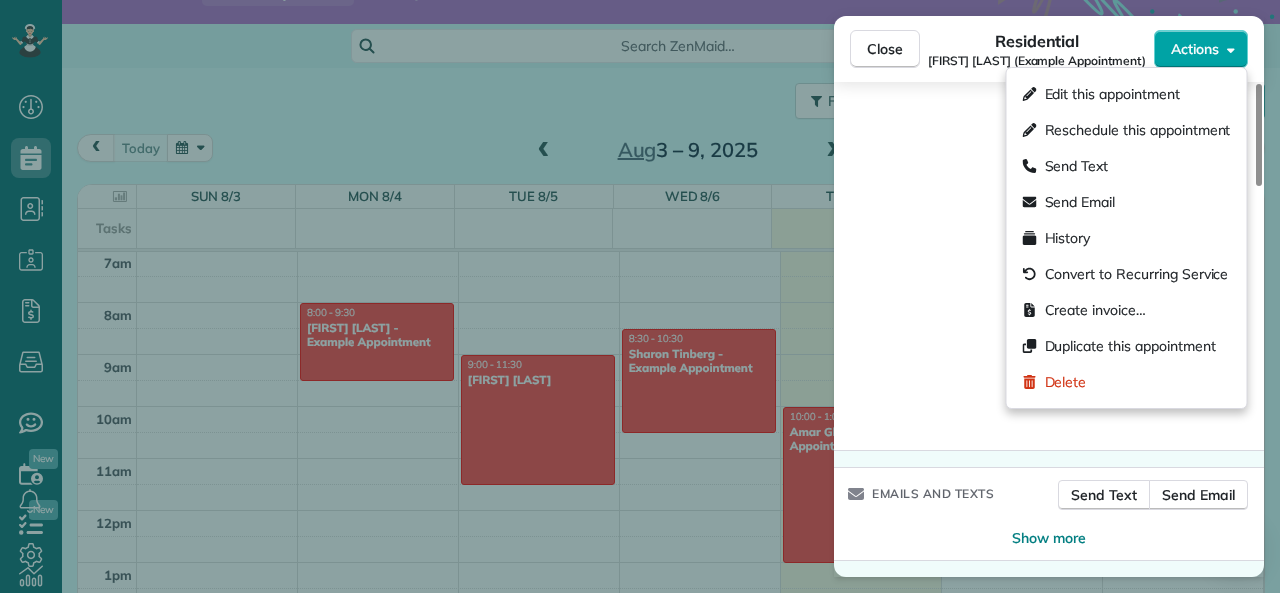 click on "Actions" at bounding box center [1195, 49] 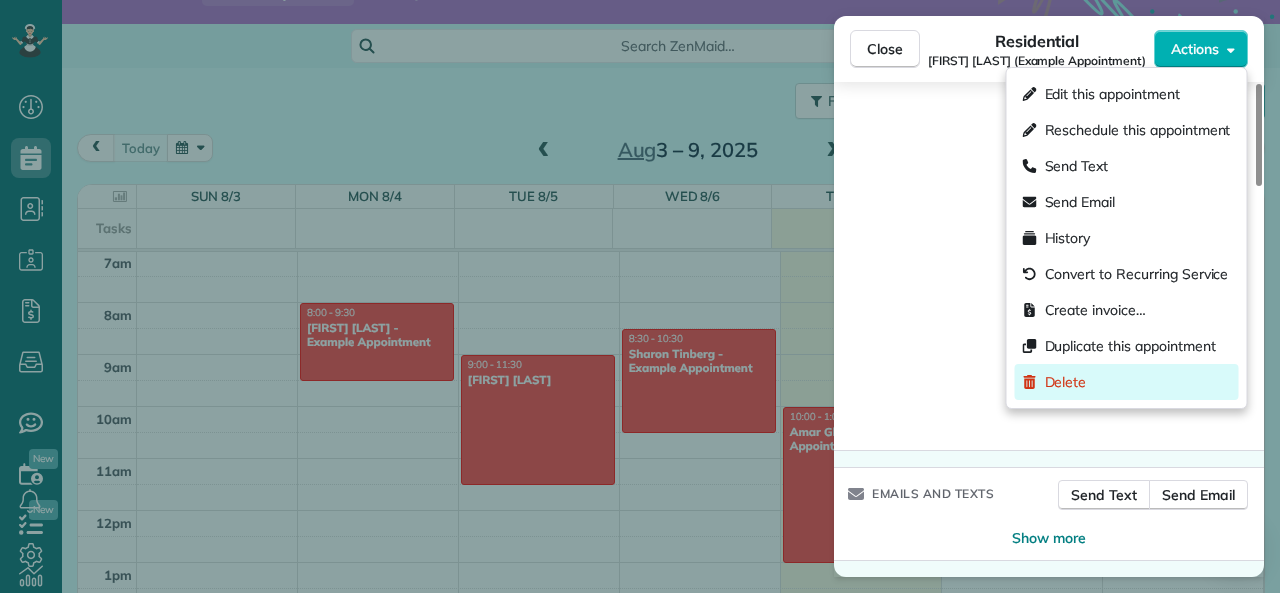 click on "Delete" at bounding box center (1066, 382) 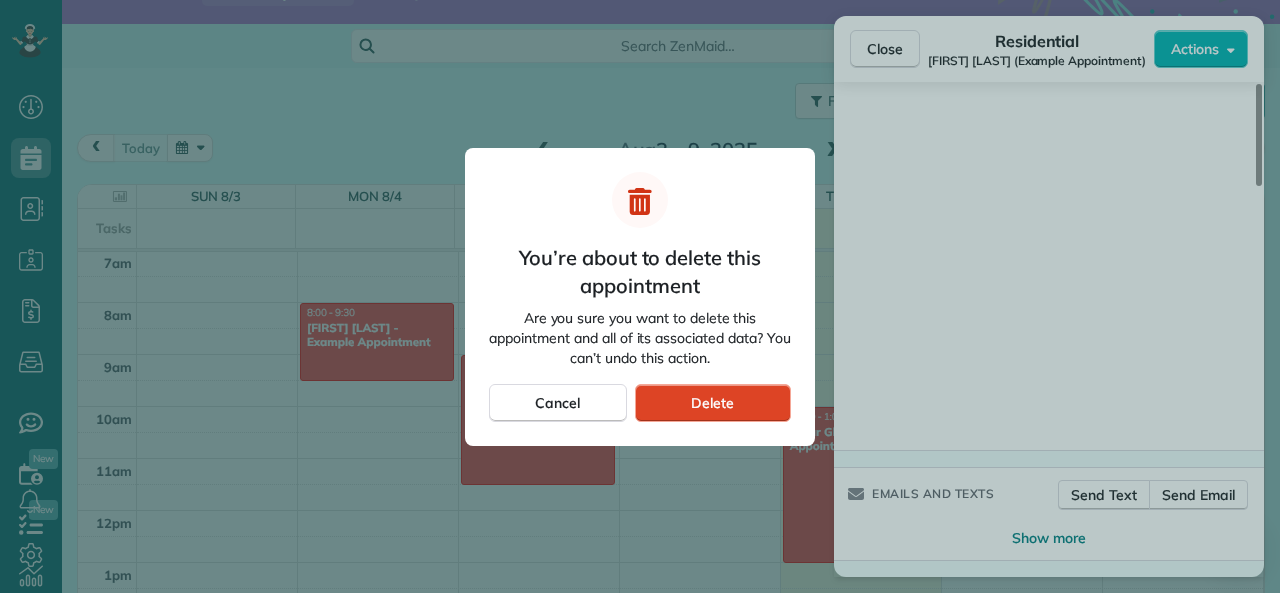 click on "Delete" at bounding box center (713, 403) 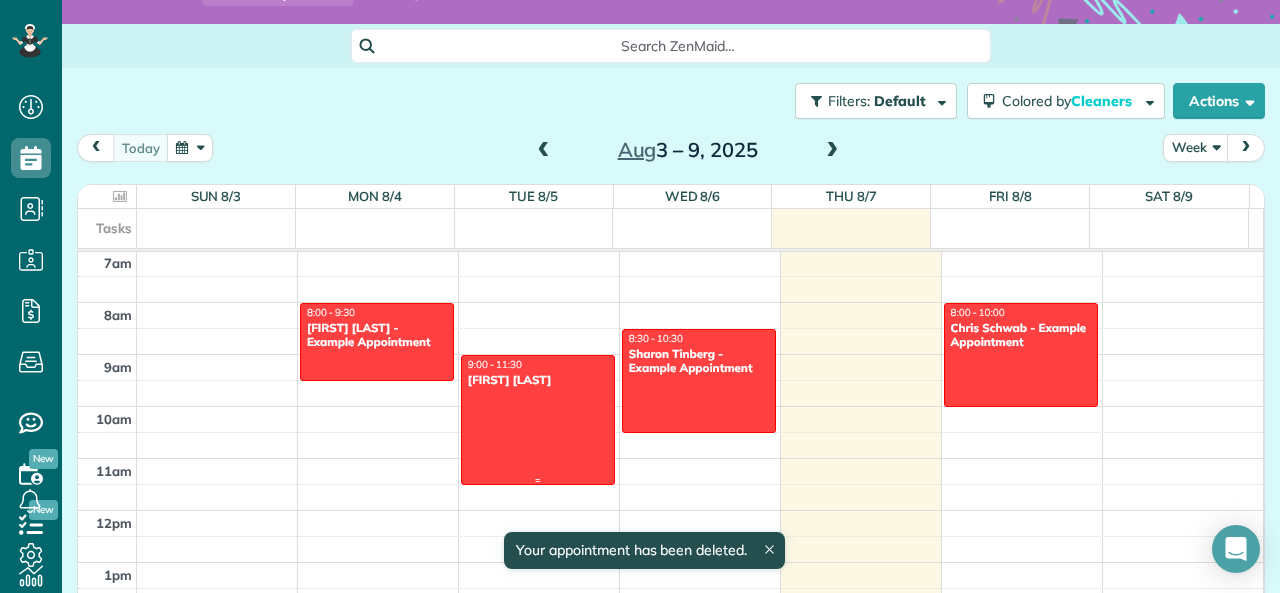 drag, startPoint x: 549, startPoint y: 431, endPoint x: 505, endPoint y: 452, distance: 48.754486 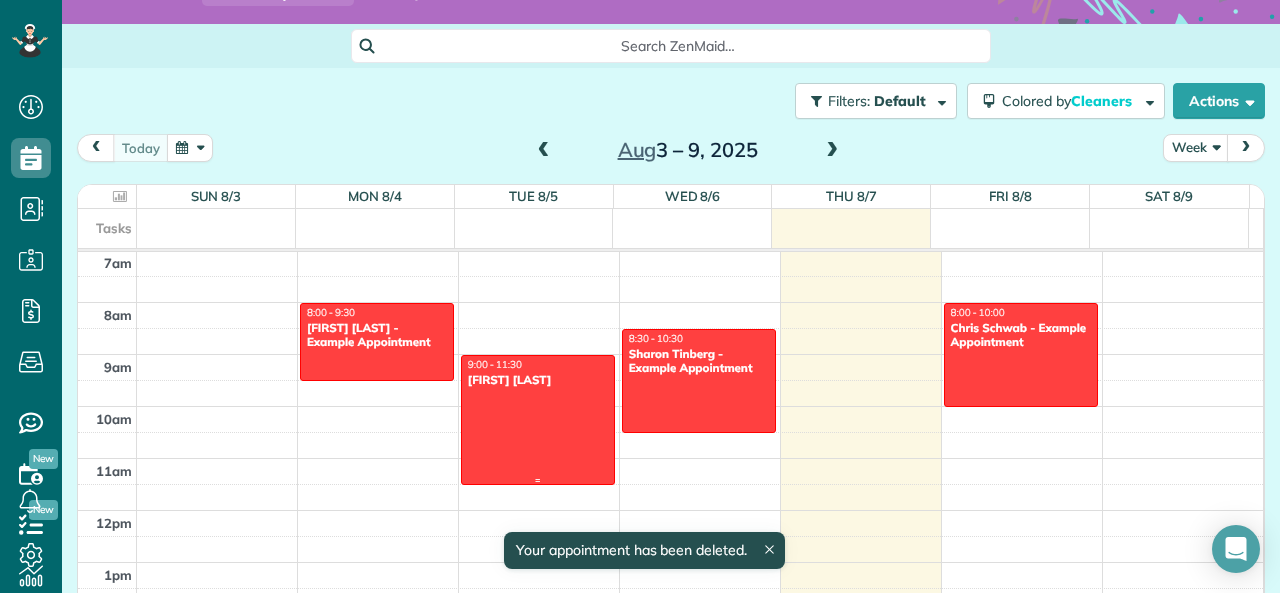 click at bounding box center (538, 420) 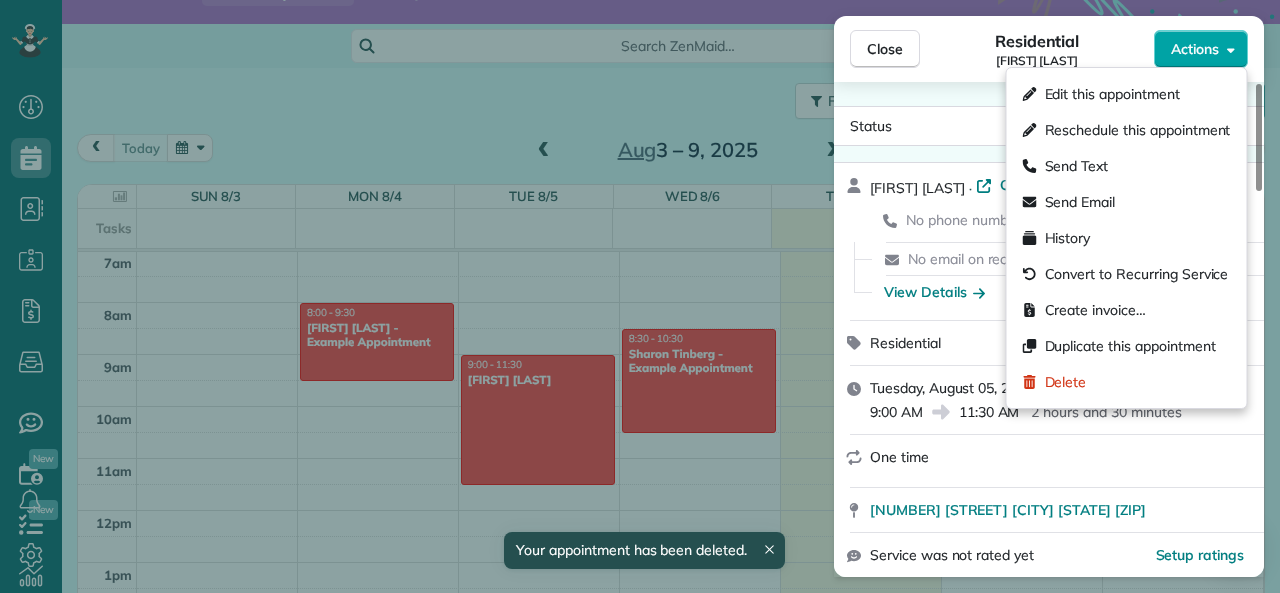 click on "Actions" at bounding box center (1195, 49) 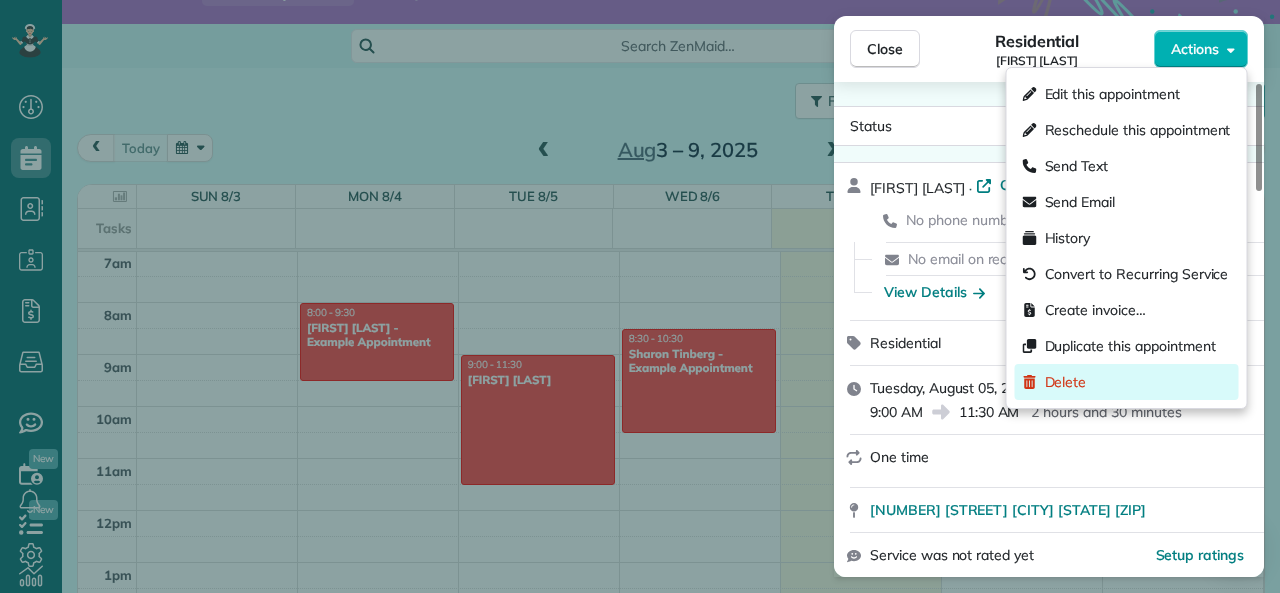 click on "Delete" at bounding box center (1066, 382) 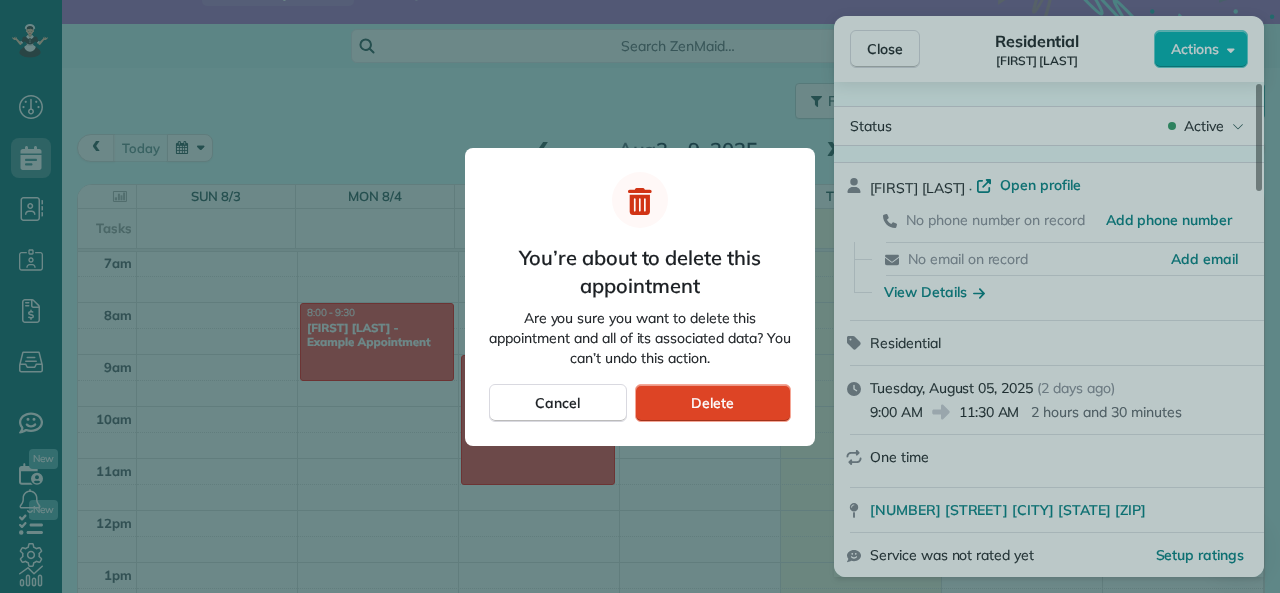 click on "Delete" at bounding box center [713, 403] 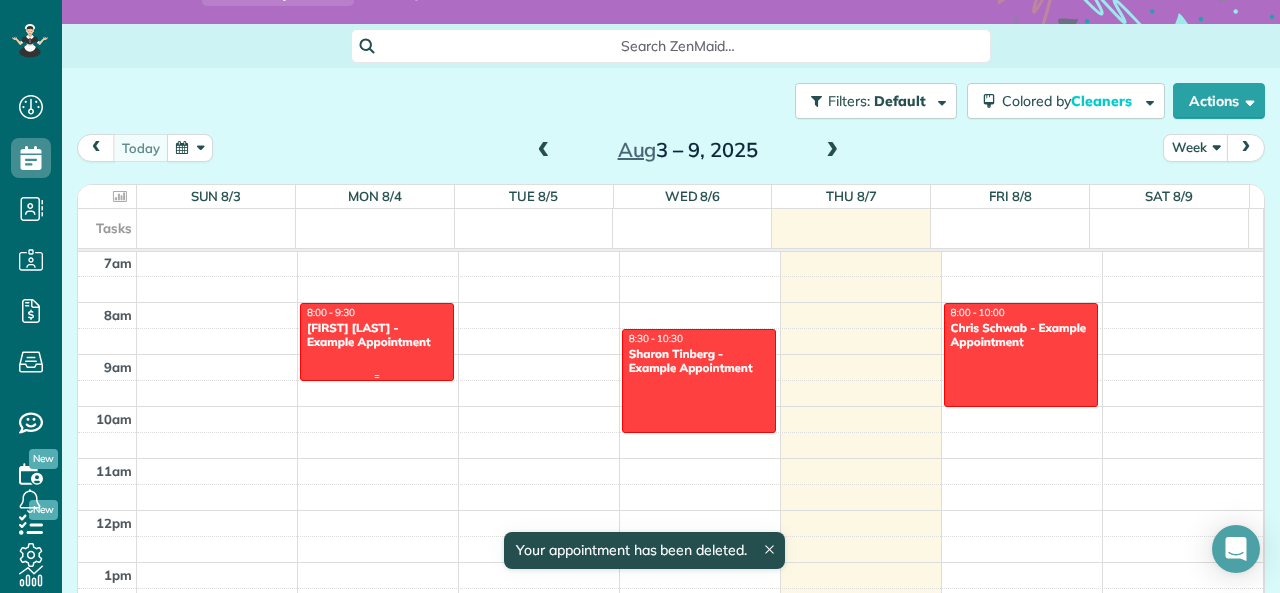 drag, startPoint x: 321, startPoint y: 351, endPoint x: 304, endPoint y: 353, distance: 17.117243 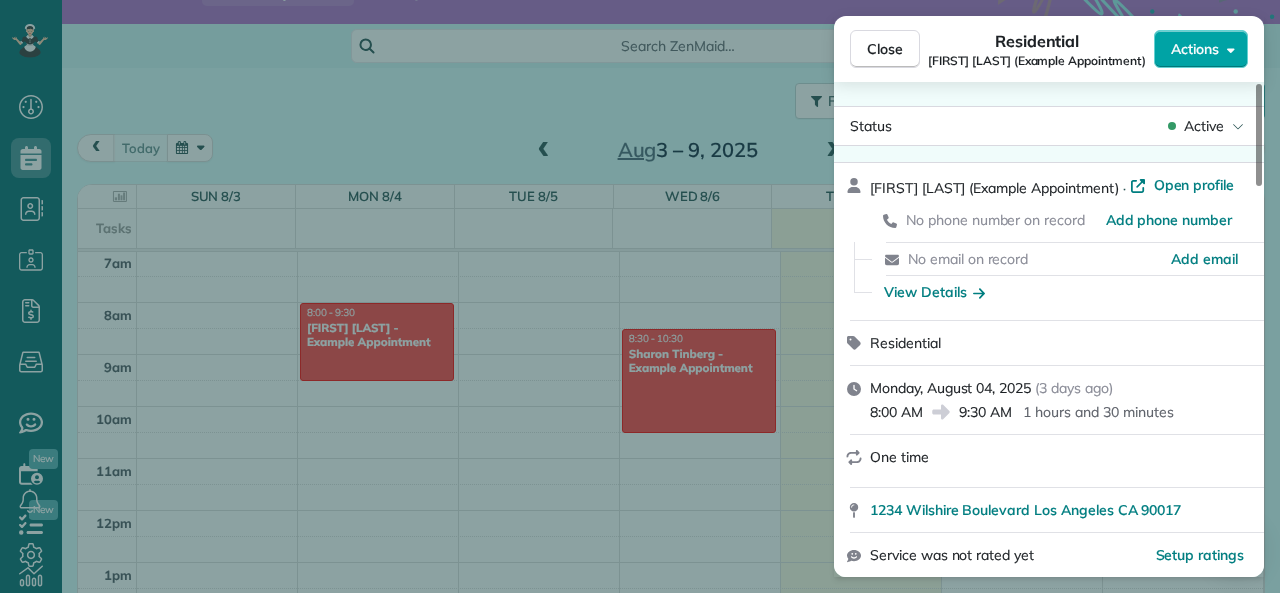 click on "Actions" at bounding box center (1201, 49) 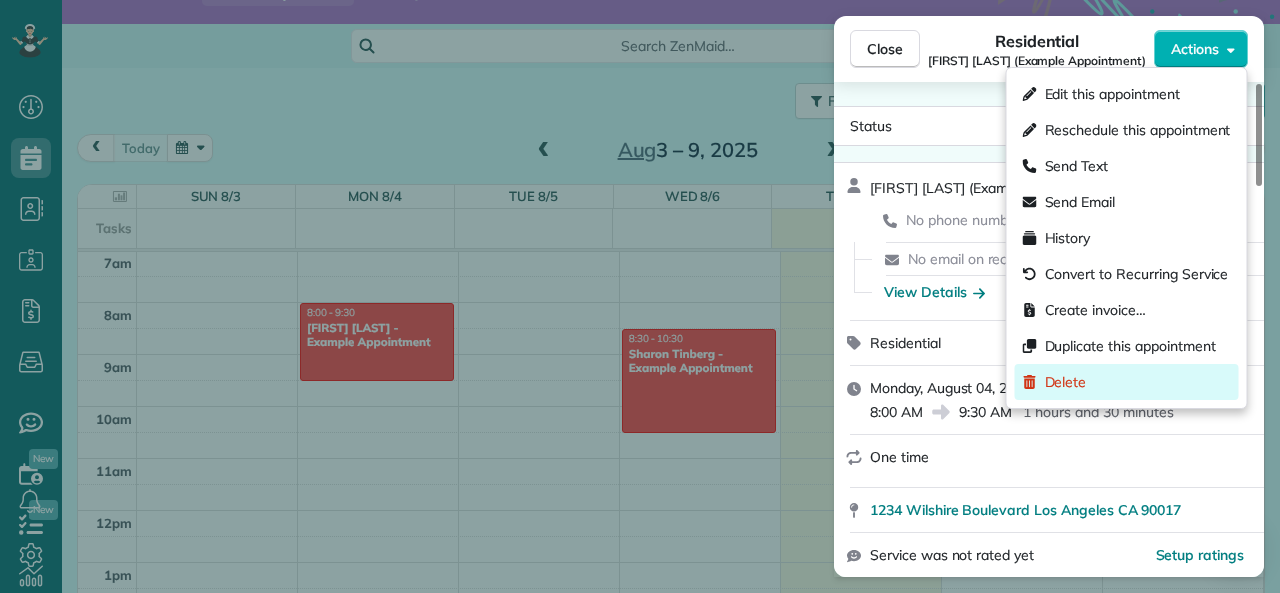 click on "Delete" at bounding box center [1066, 382] 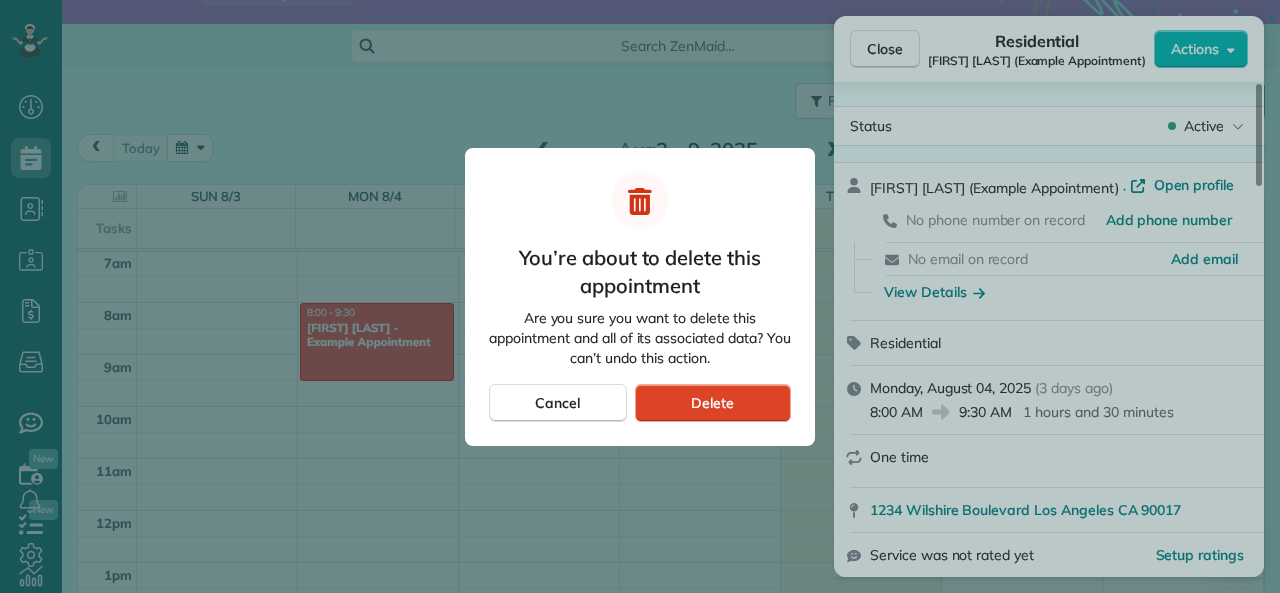 click on "Delete" at bounding box center [713, 403] 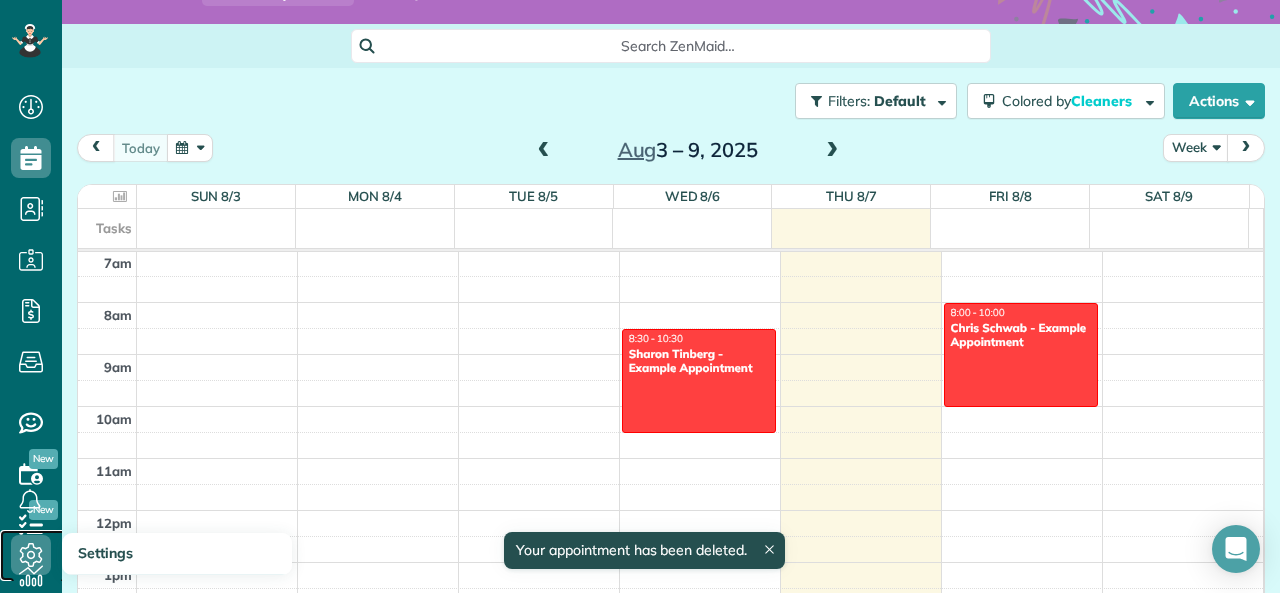 click 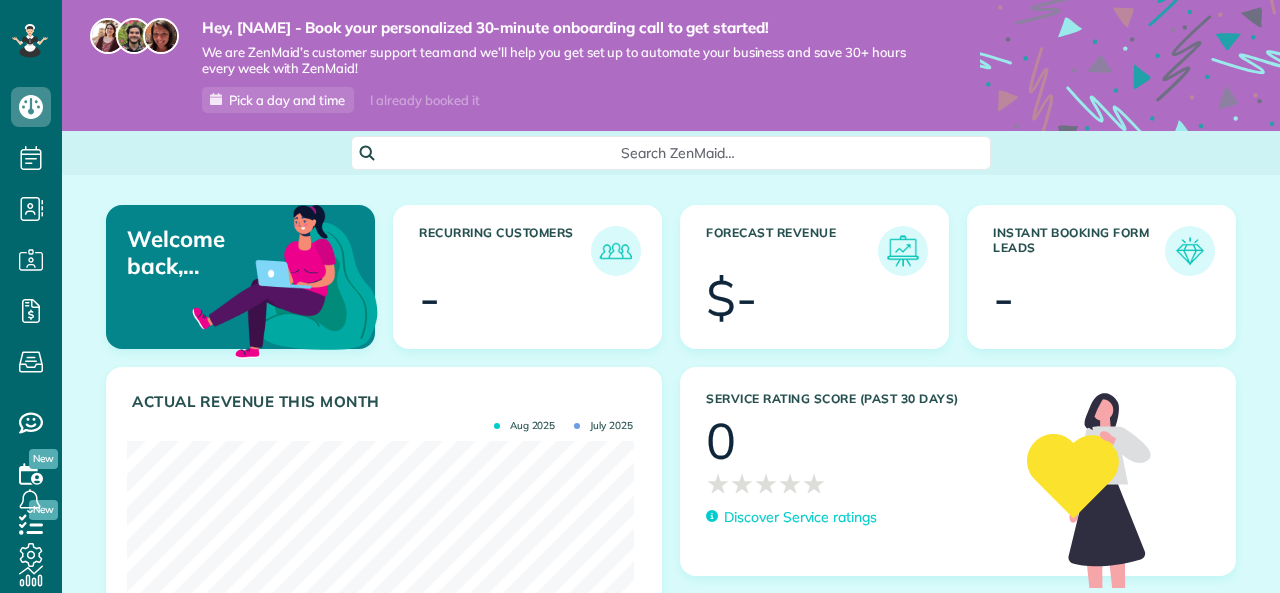 scroll, scrollTop: 0, scrollLeft: 0, axis: both 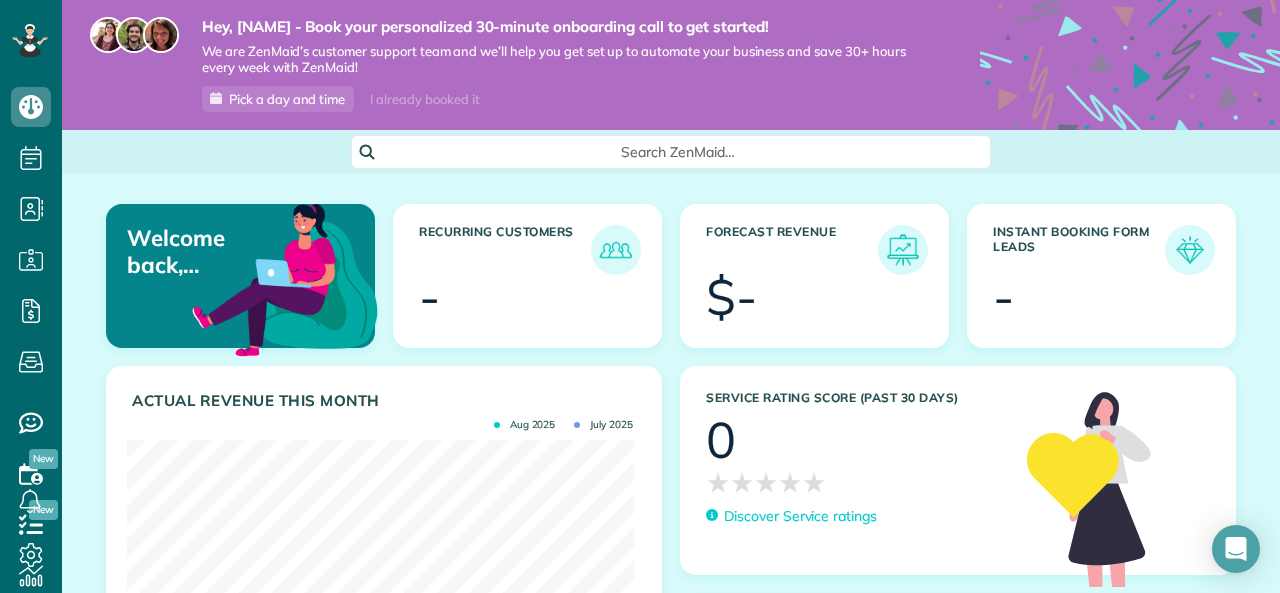 click on "I already booked it" at bounding box center (424, 99) 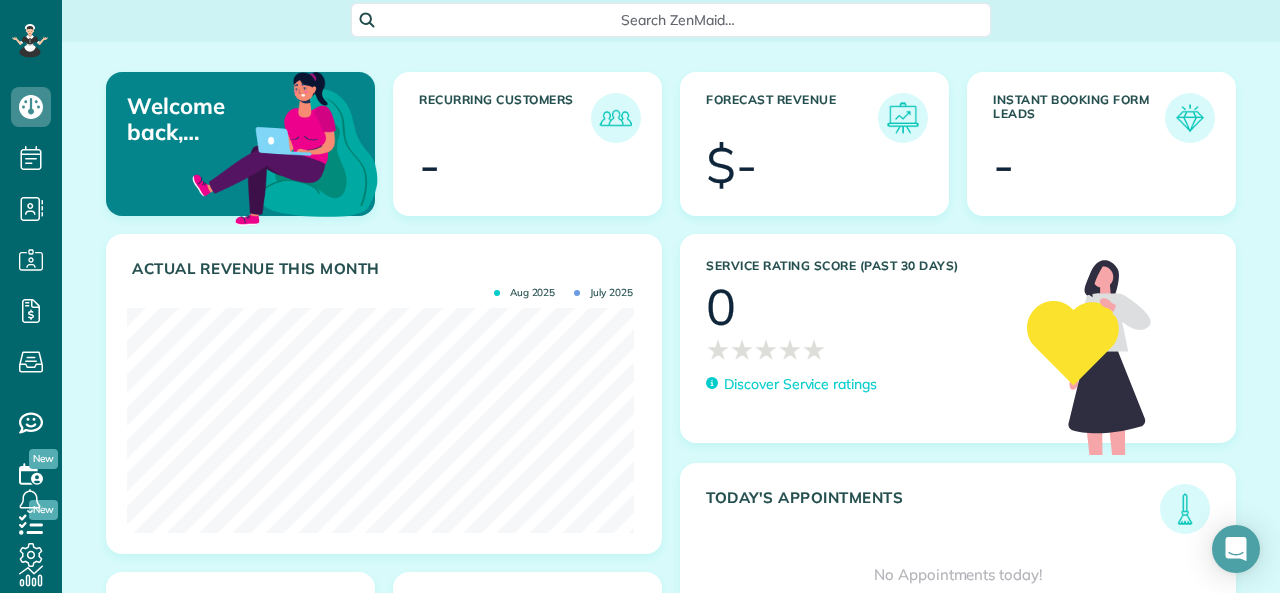 scroll, scrollTop: 3, scrollLeft: 0, axis: vertical 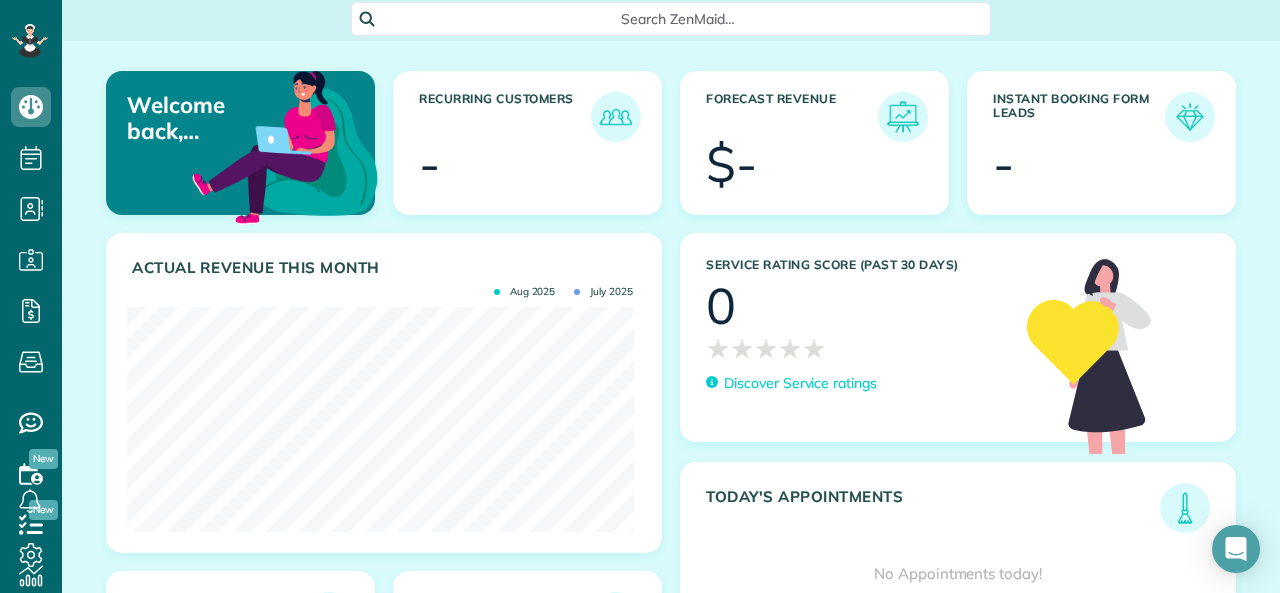 click on "Welcome back,
Helen!" at bounding box center (206, 118) 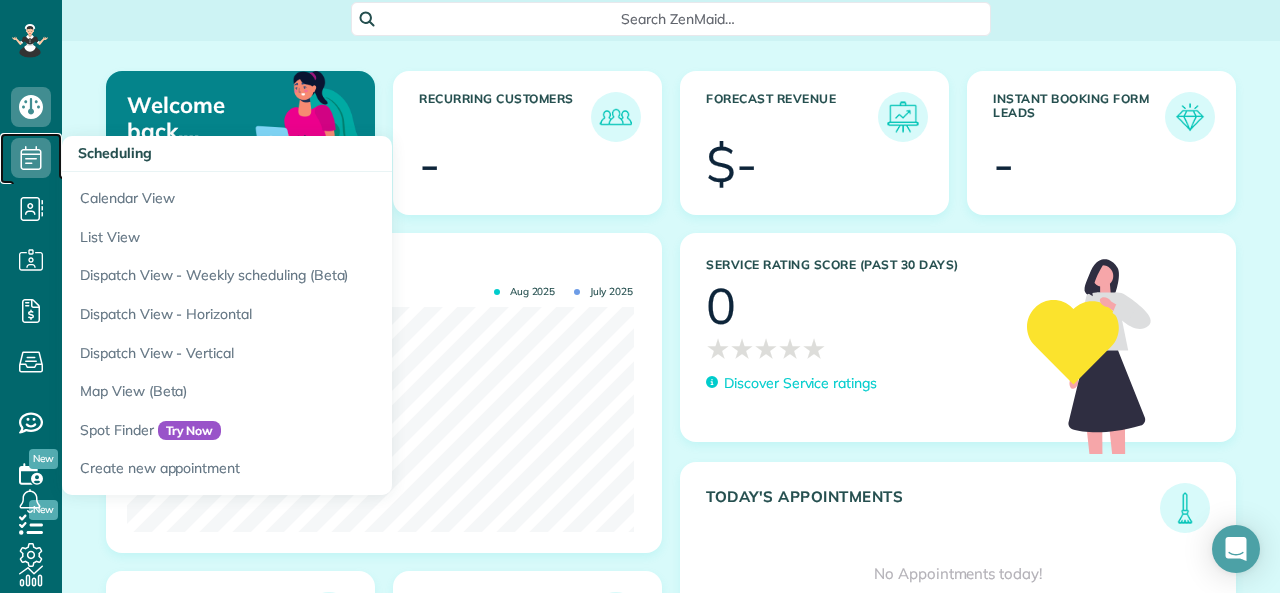 click on "Scheduling" at bounding box center [31, 158] 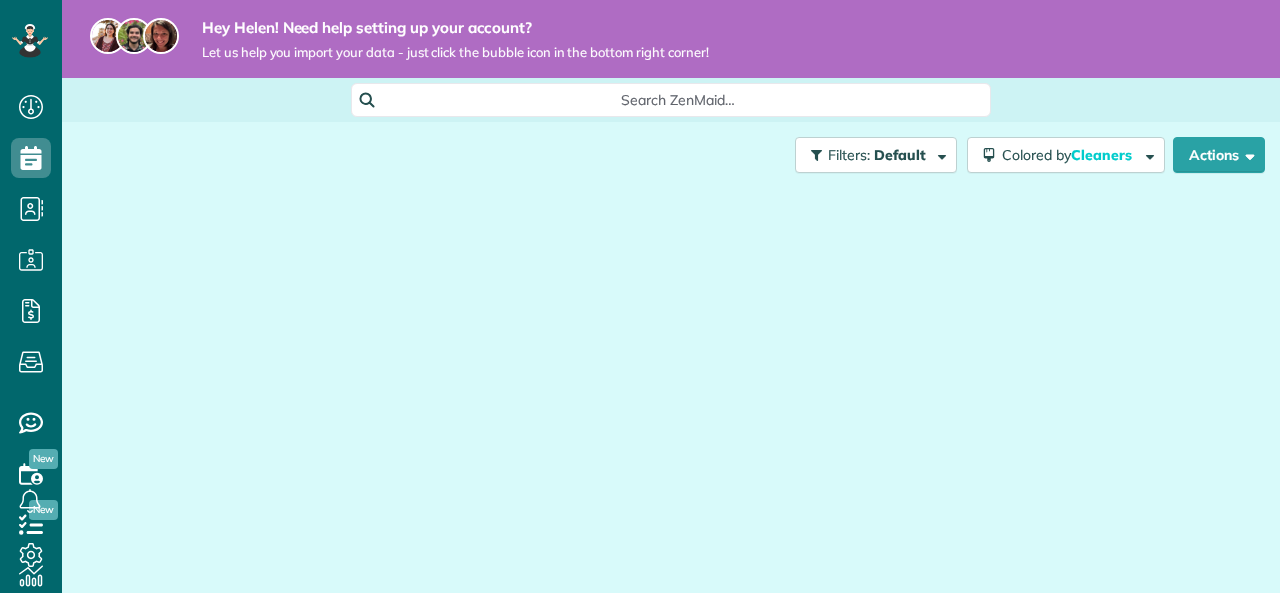 scroll, scrollTop: 0, scrollLeft: 0, axis: both 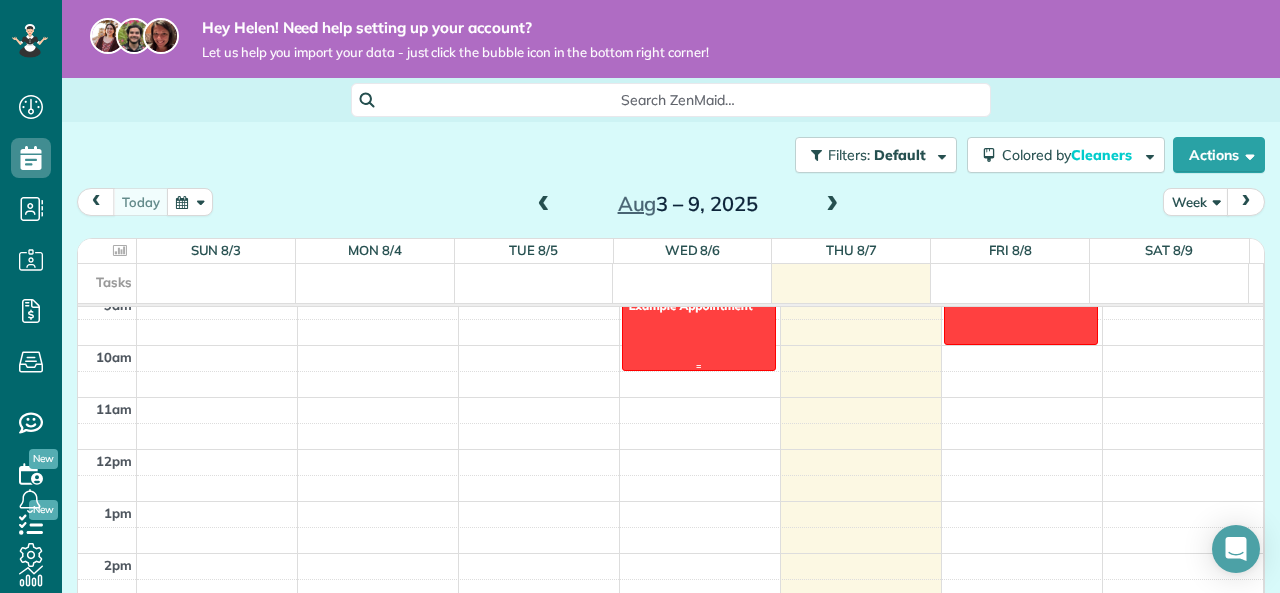 click at bounding box center (699, 319) 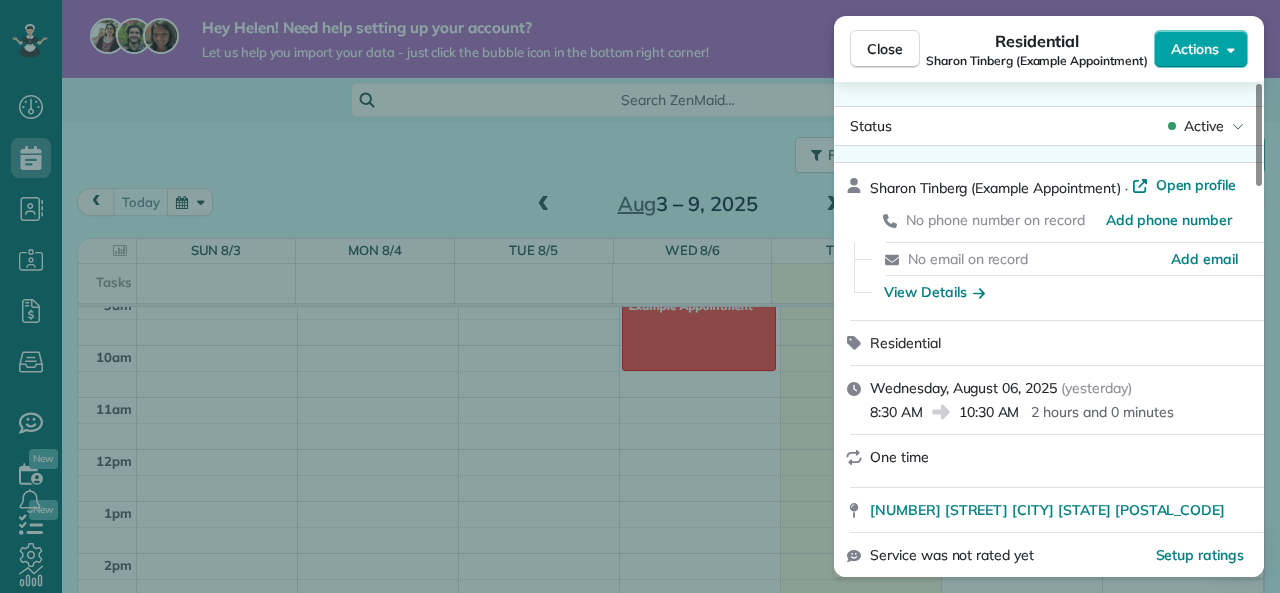 click on "Actions" at bounding box center (1195, 49) 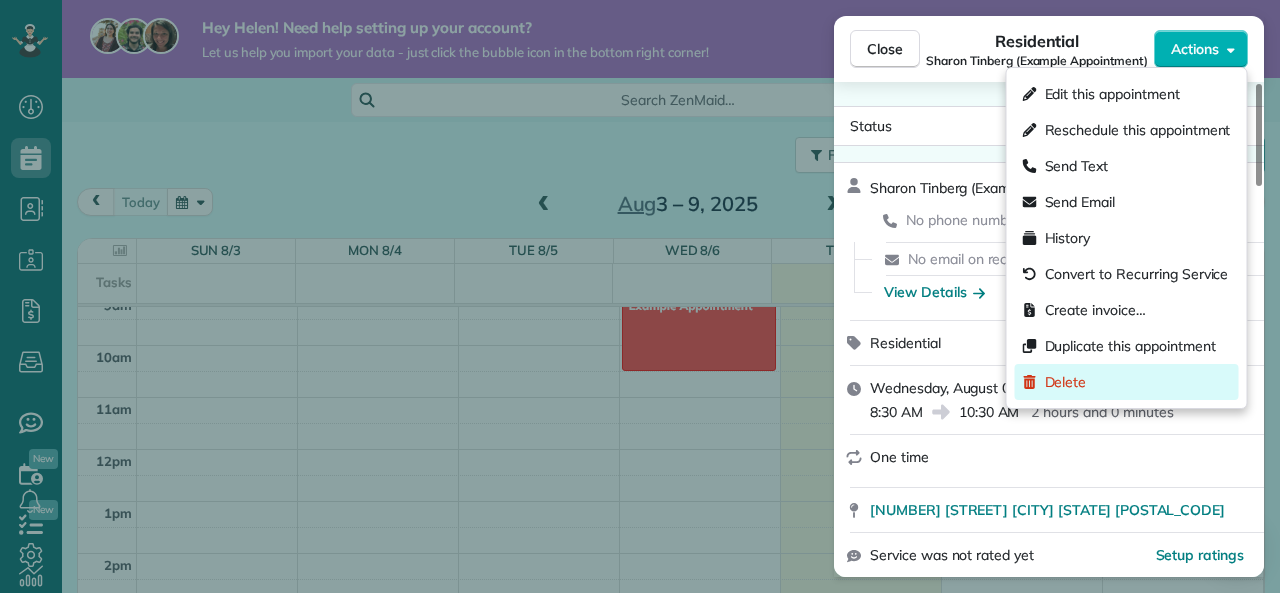 click on "Delete" at bounding box center [1127, 382] 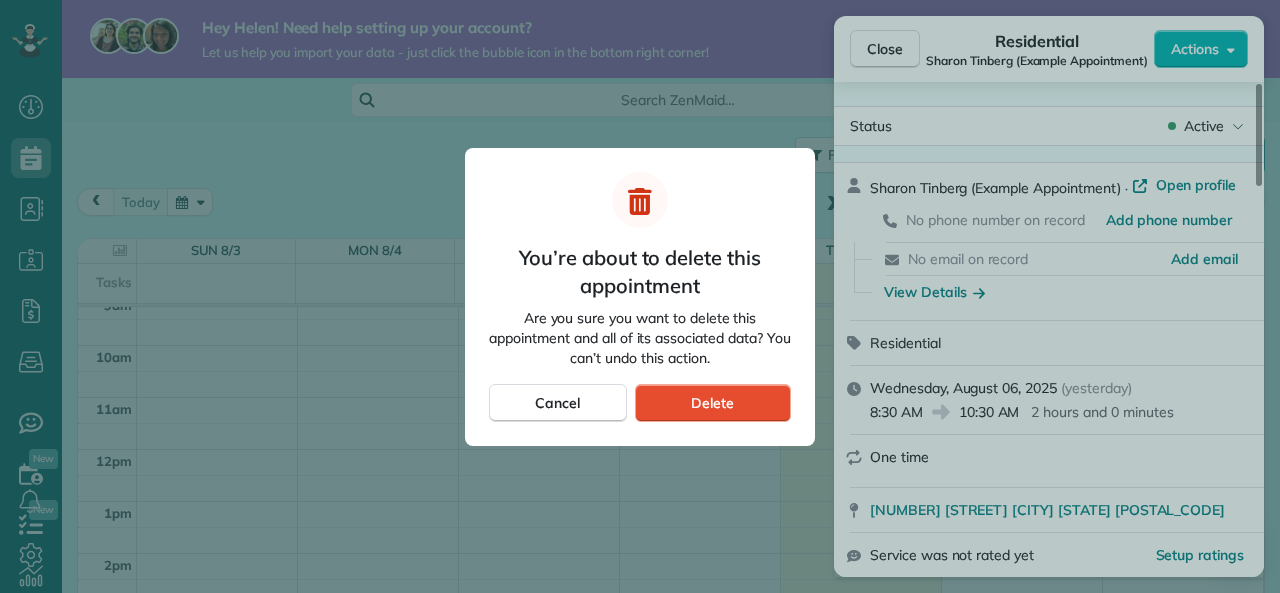 click on "You’re about to delete this appointment Are you sure you want to delete this appointment and all of its associated data? You can’t undo this action. Cancel Delete" at bounding box center [640, 297] 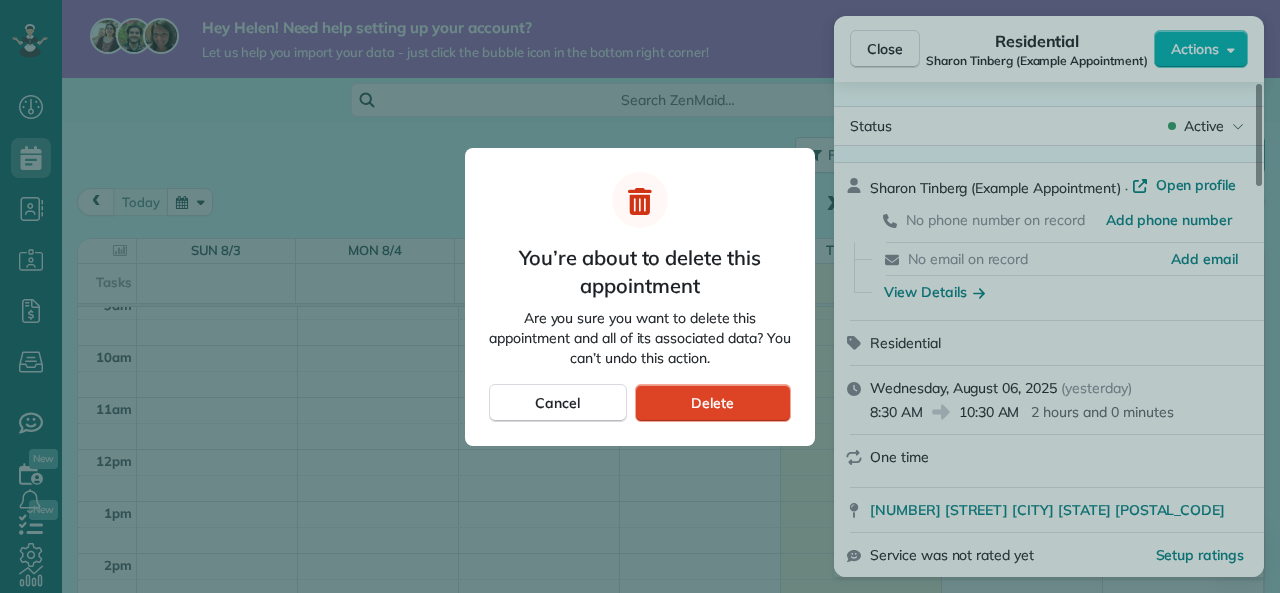 click on "Delete" at bounding box center [713, 403] 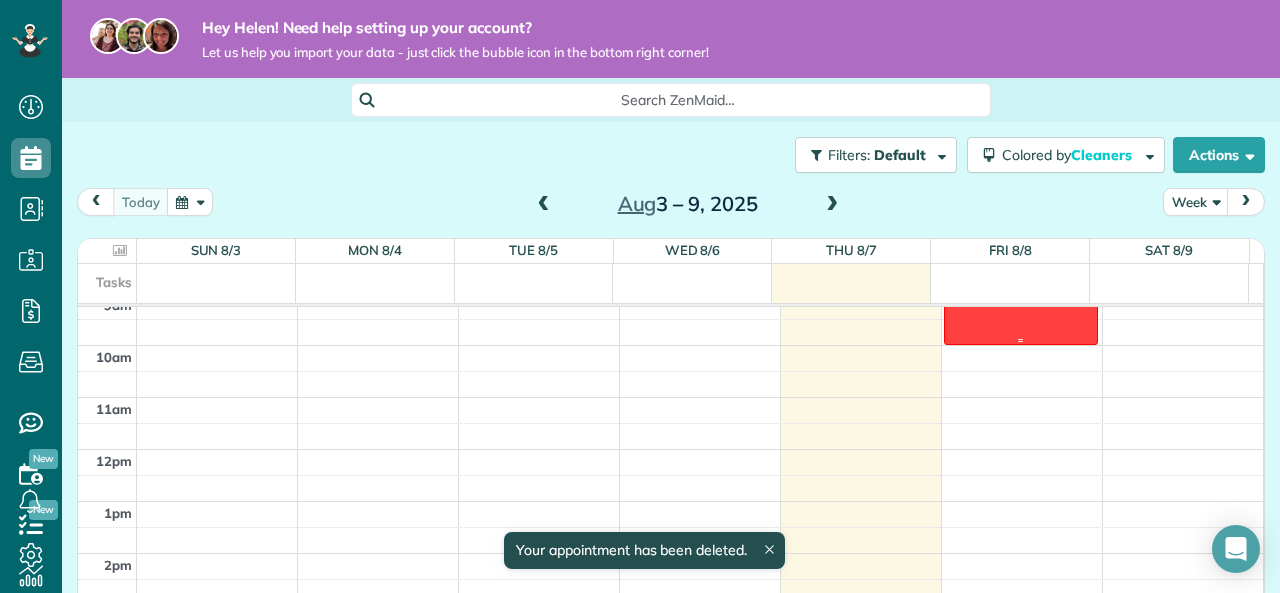 click at bounding box center [1021, 340] 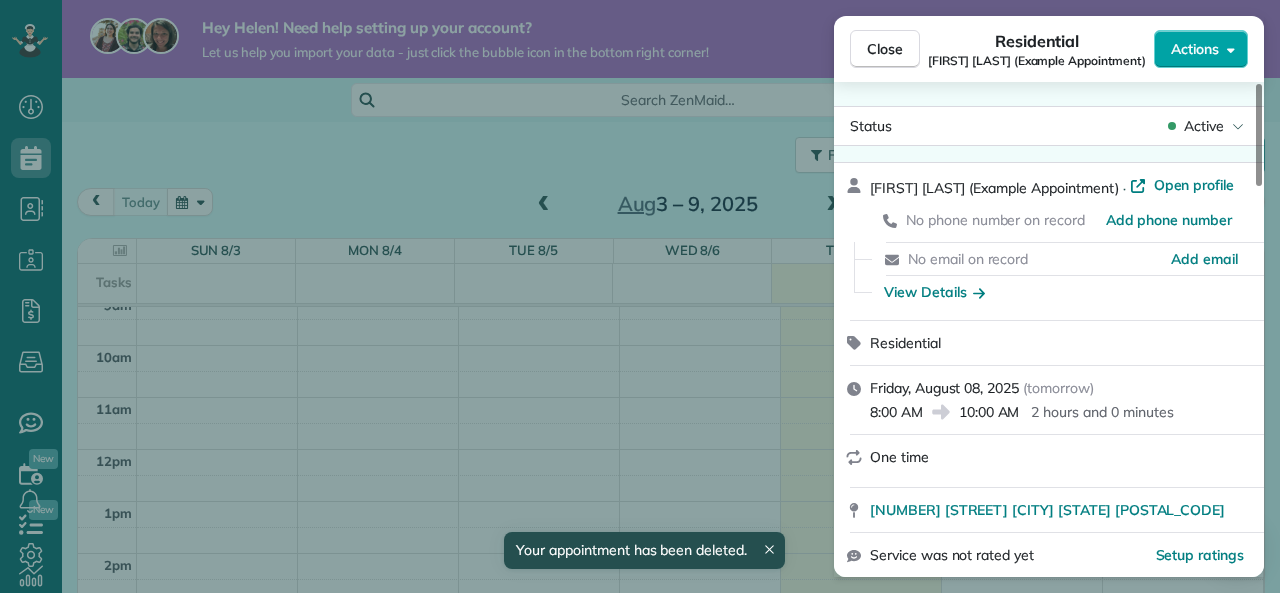 click on "Actions" at bounding box center [1195, 49] 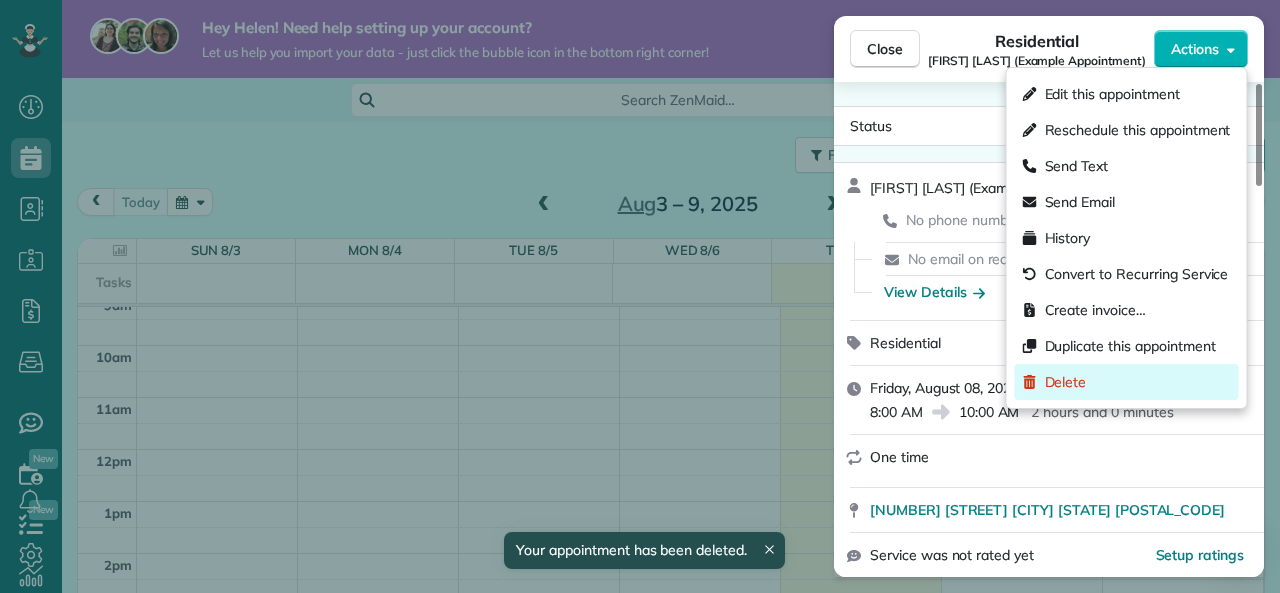 click on "Delete" at bounding box center (1066, 382) 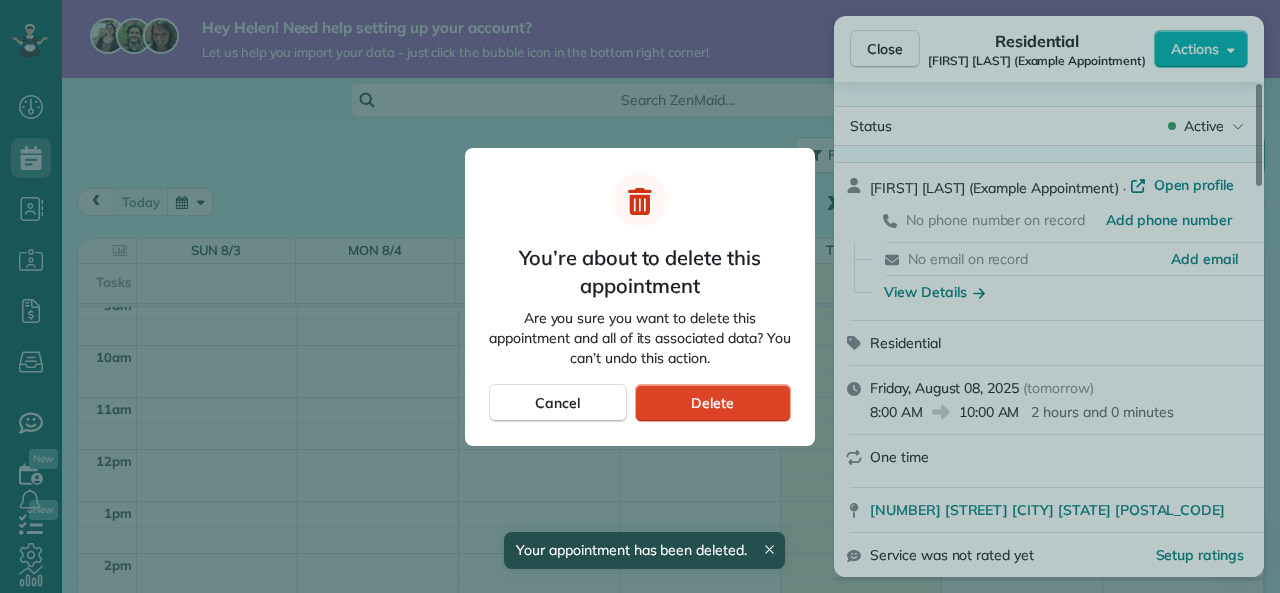 click on "Delete" at bounding box center (713, 403) 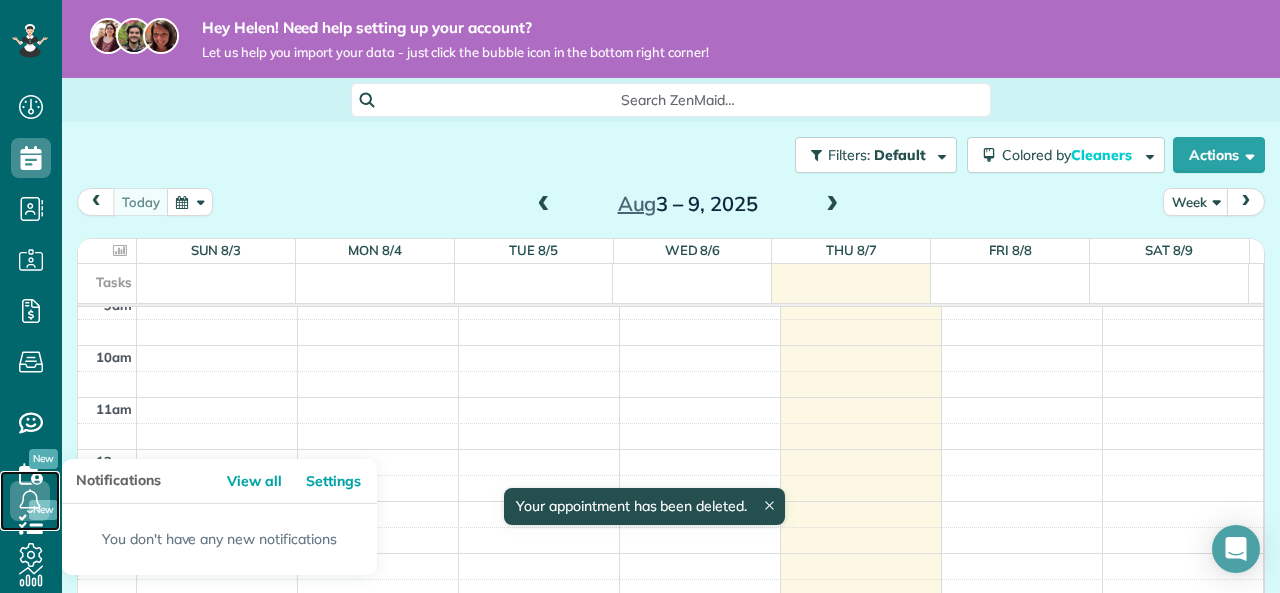 click at bounding box center (30, 501) 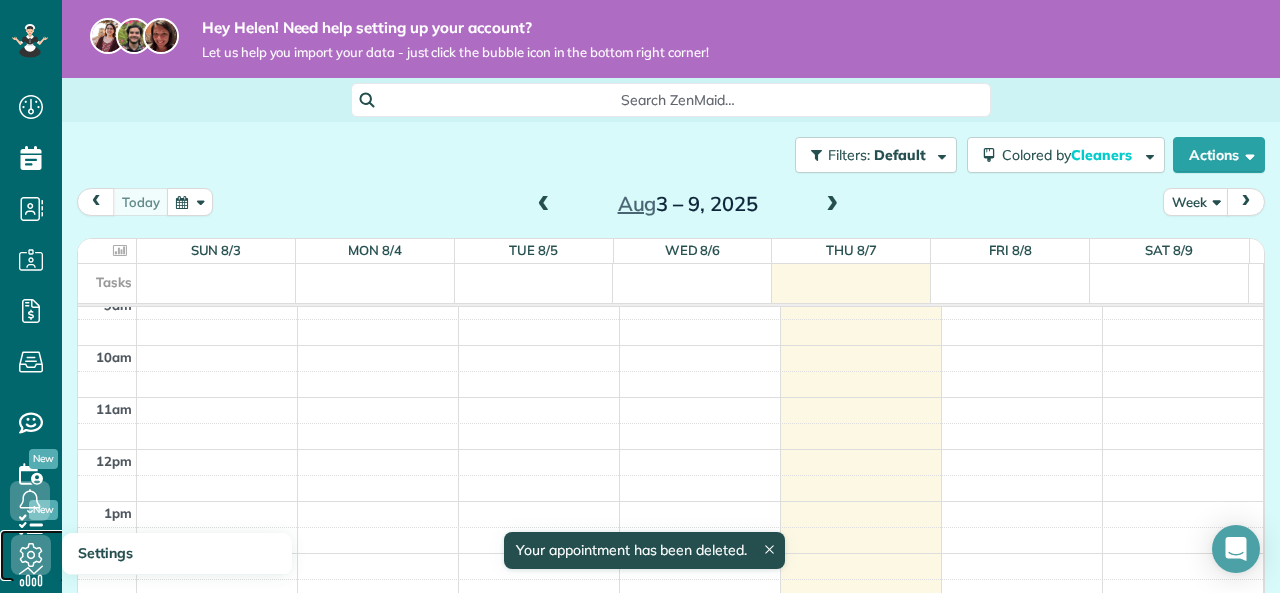 click 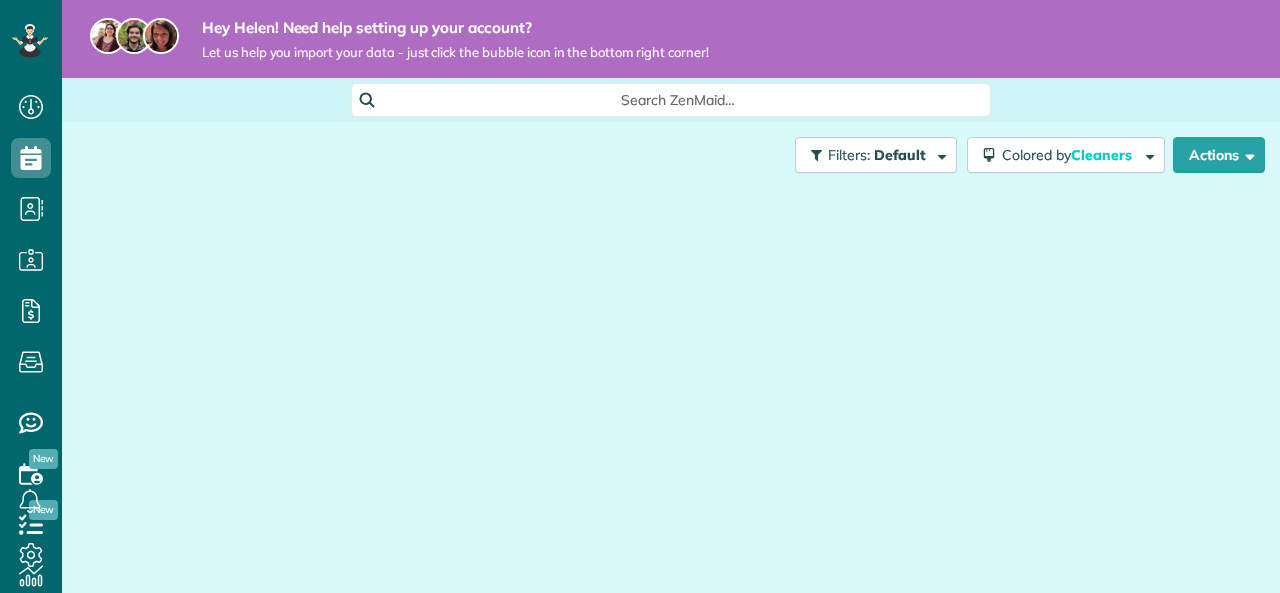 scroll, scrollTop: 0, scrollLeft: 0, axis: both 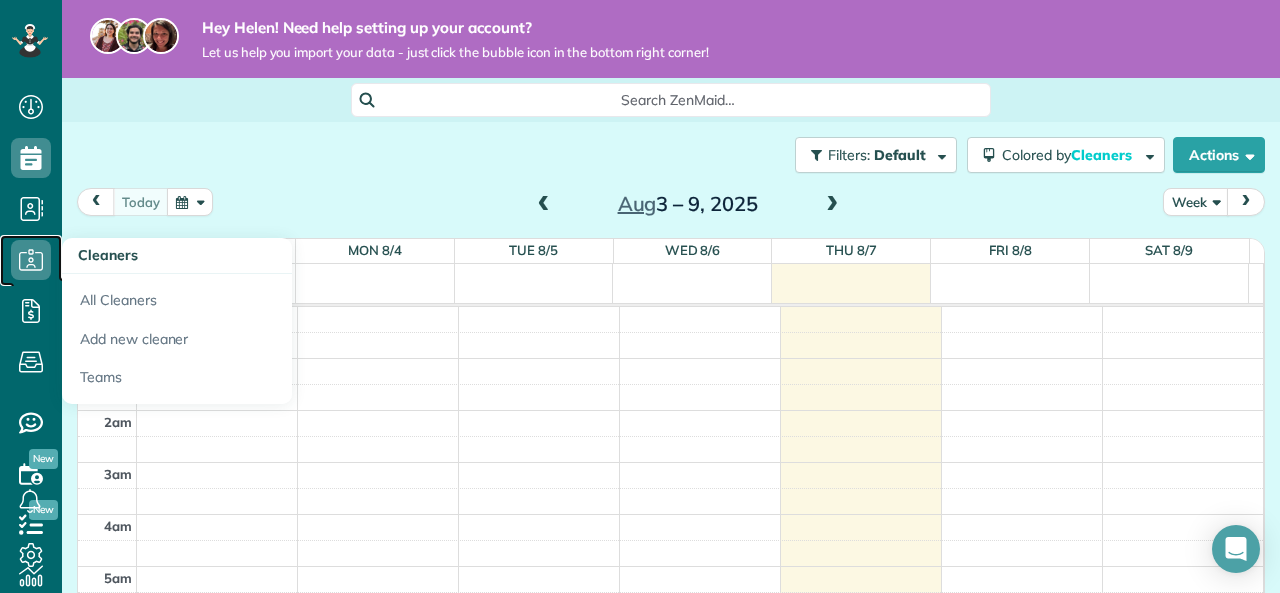 click 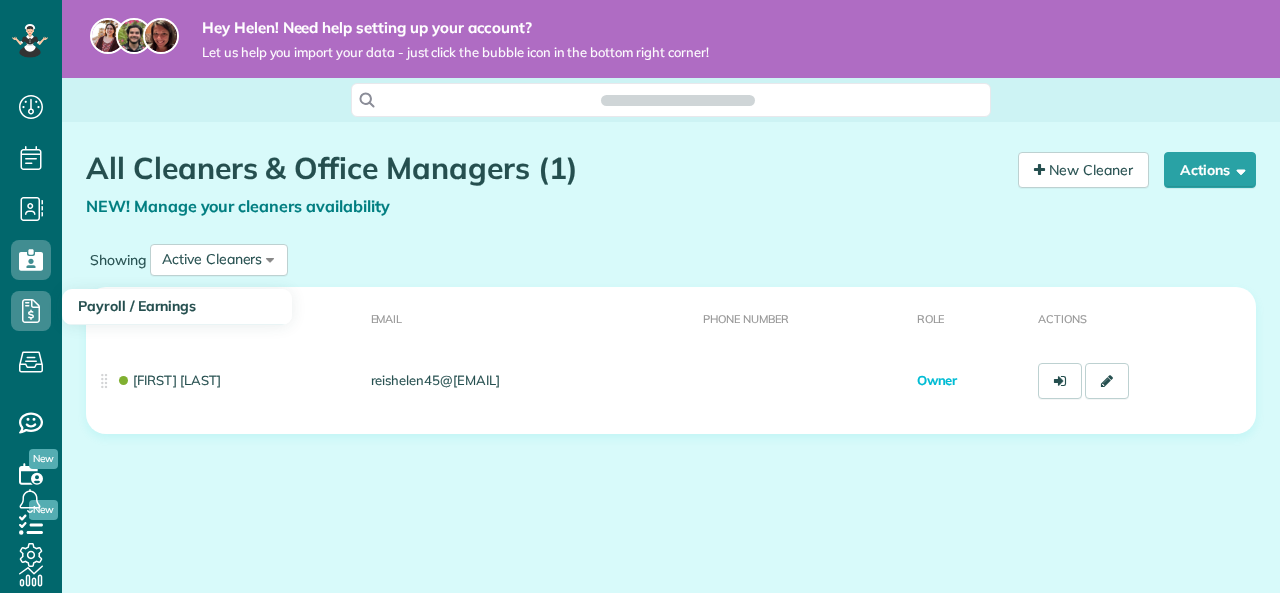scroll, scrollTop: 0, scrollLeft: 0, axis: both 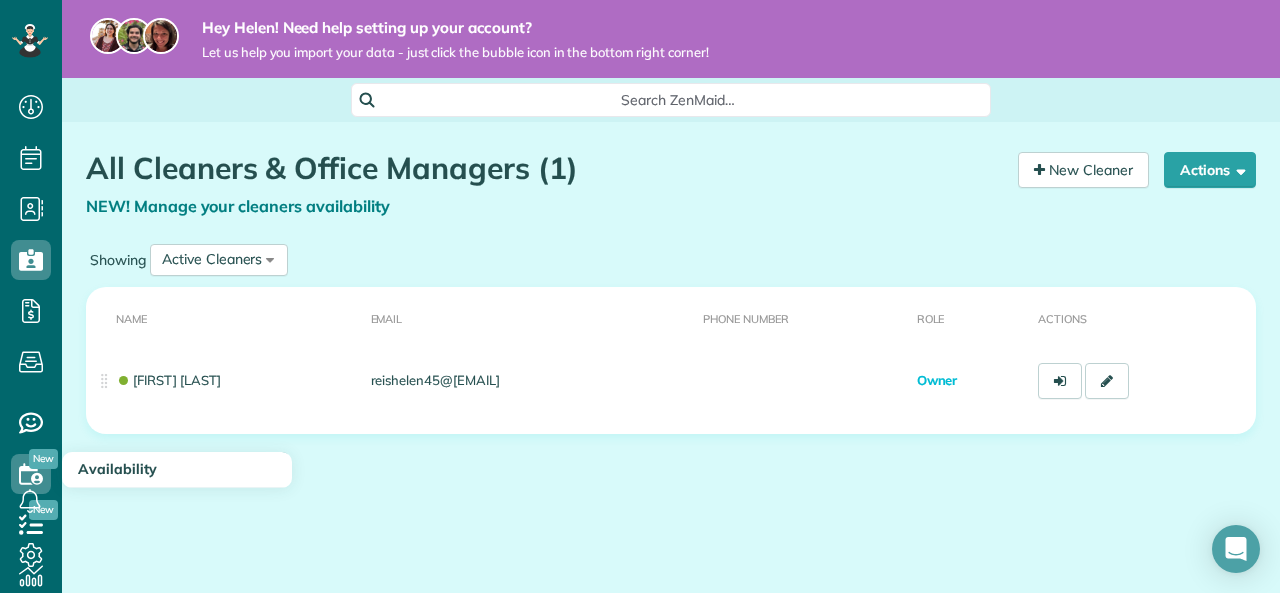 click on "New" at bounding box center [43, 459] 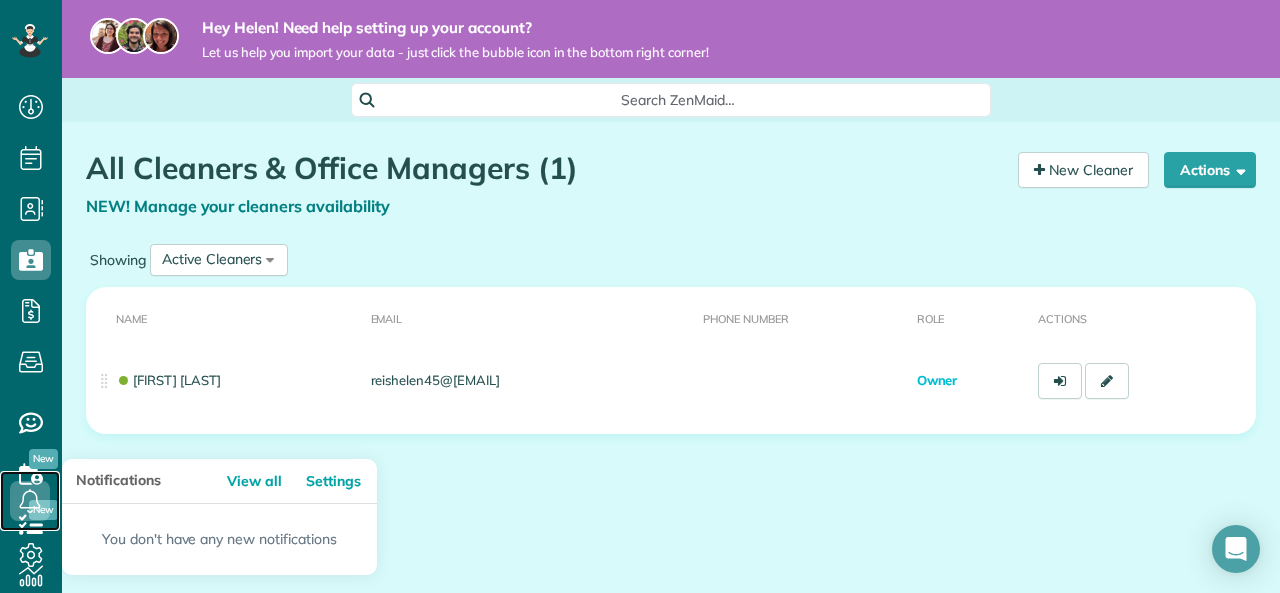 click at bounding box center (30, 501) 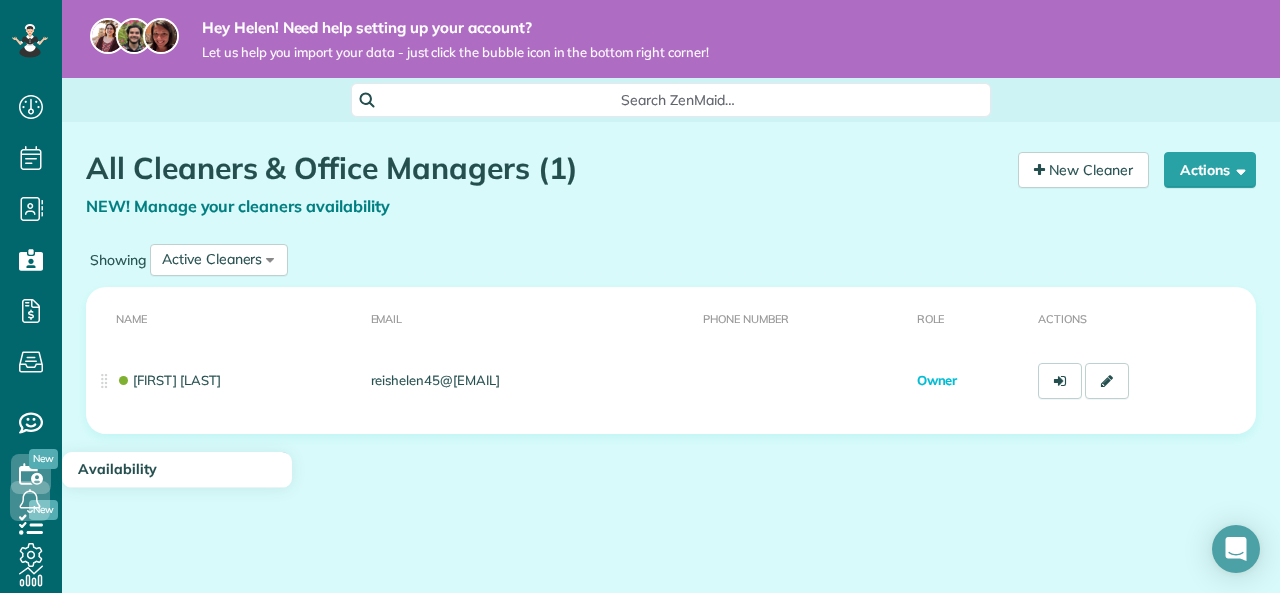 click on "New" at bounding box center [43, 459] 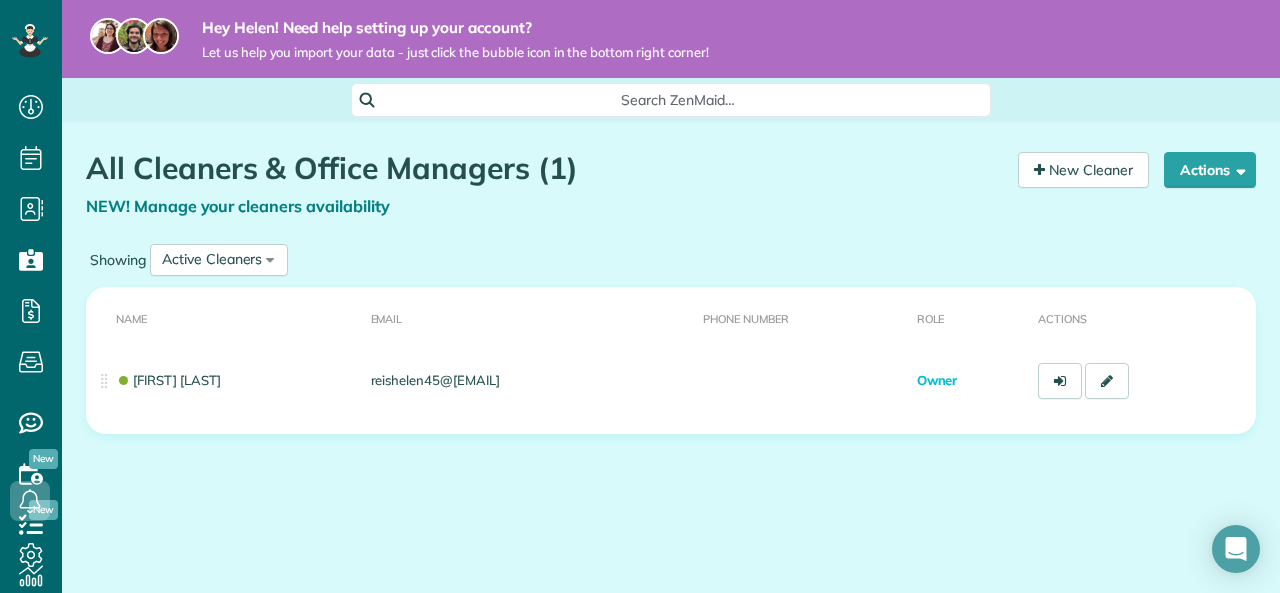 click on "New" at bounding box center (43, 459) 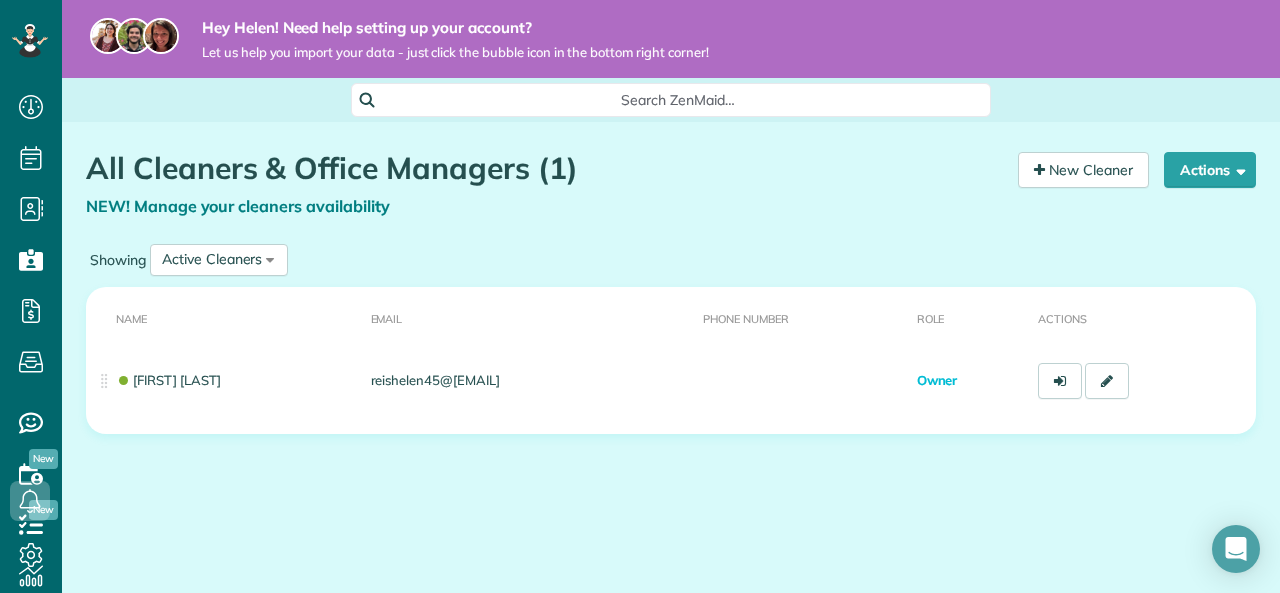 click on "New" at bounding box center [43, 459] 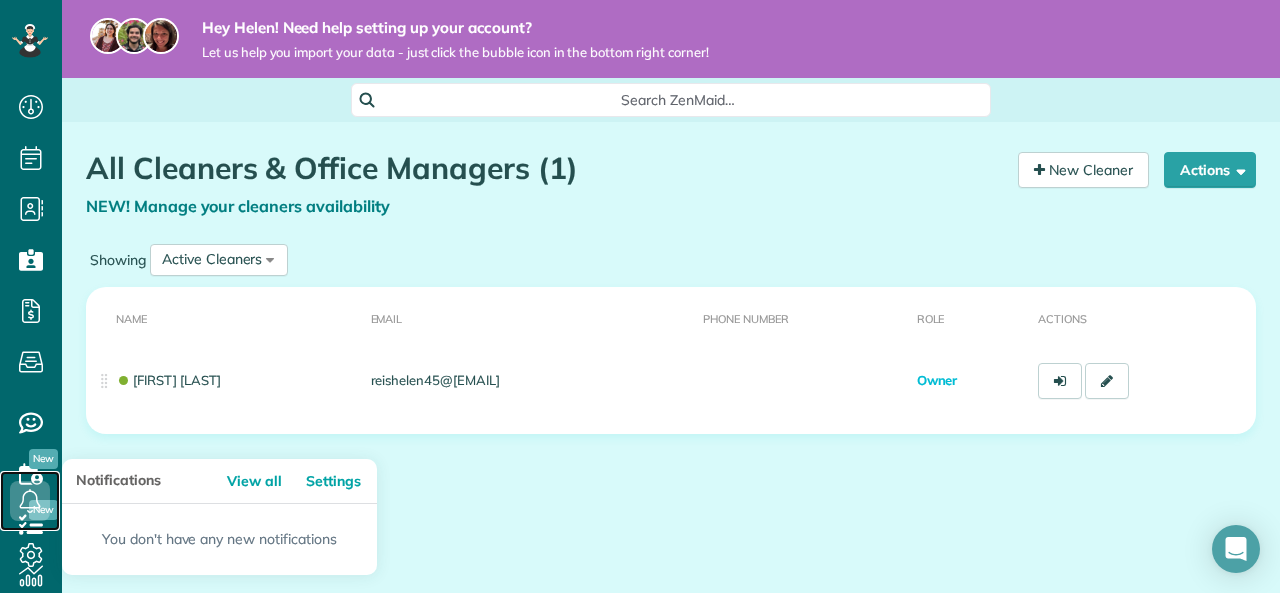click 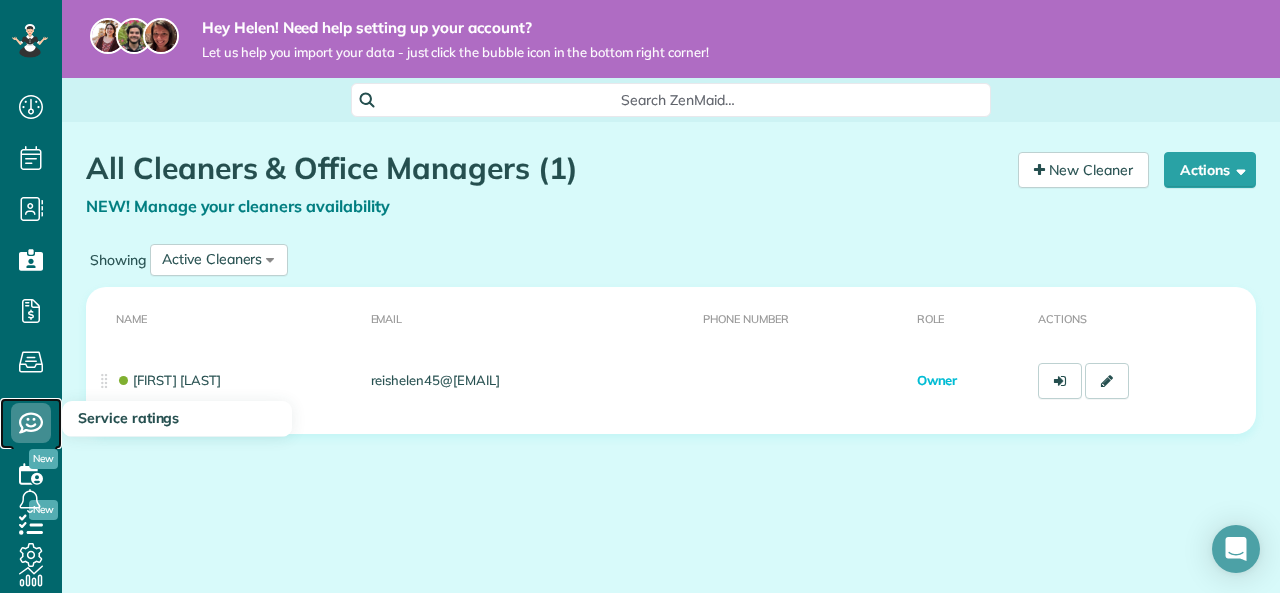 click 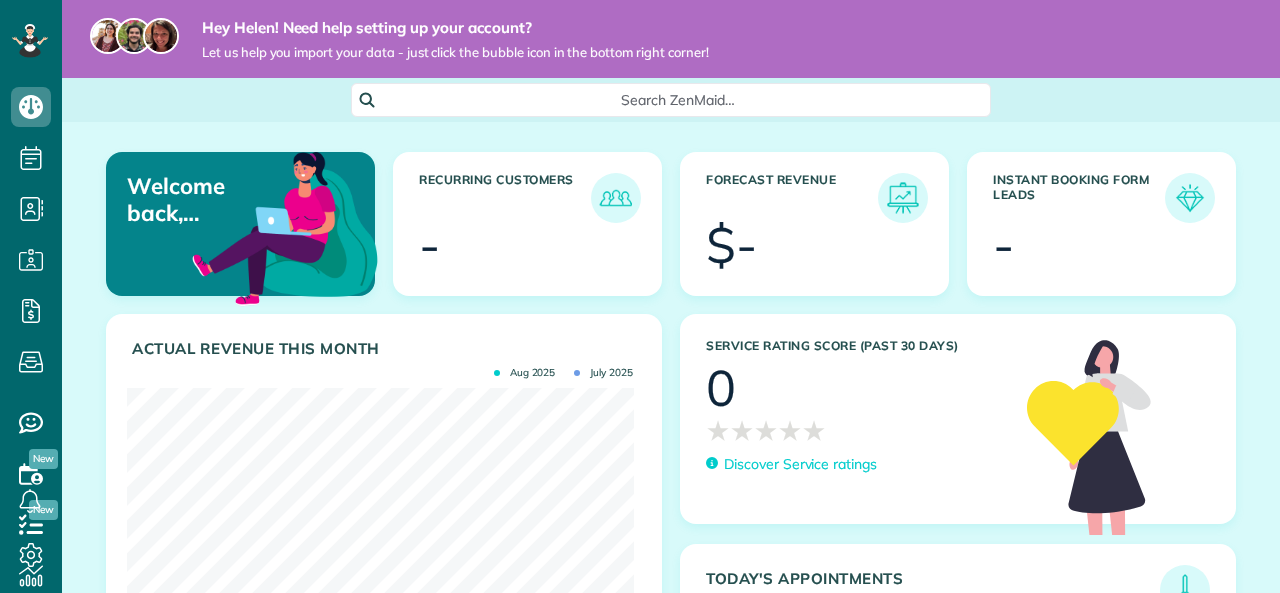 scroll, scrollTop: 0, scrollLeft: 0, axis: both 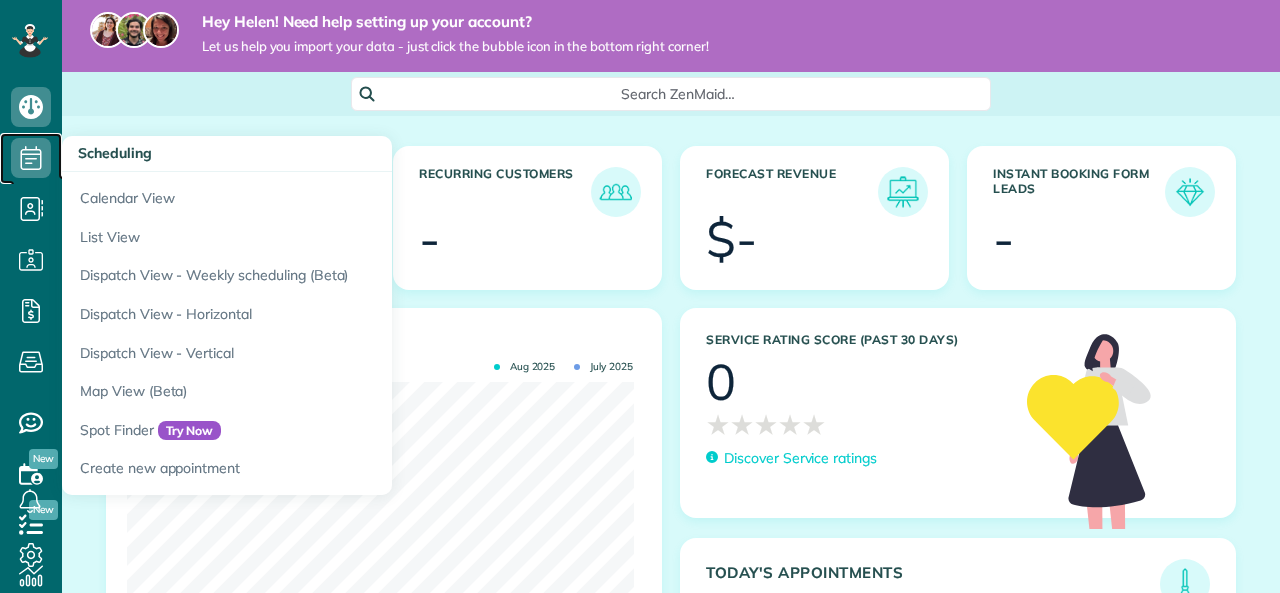 click 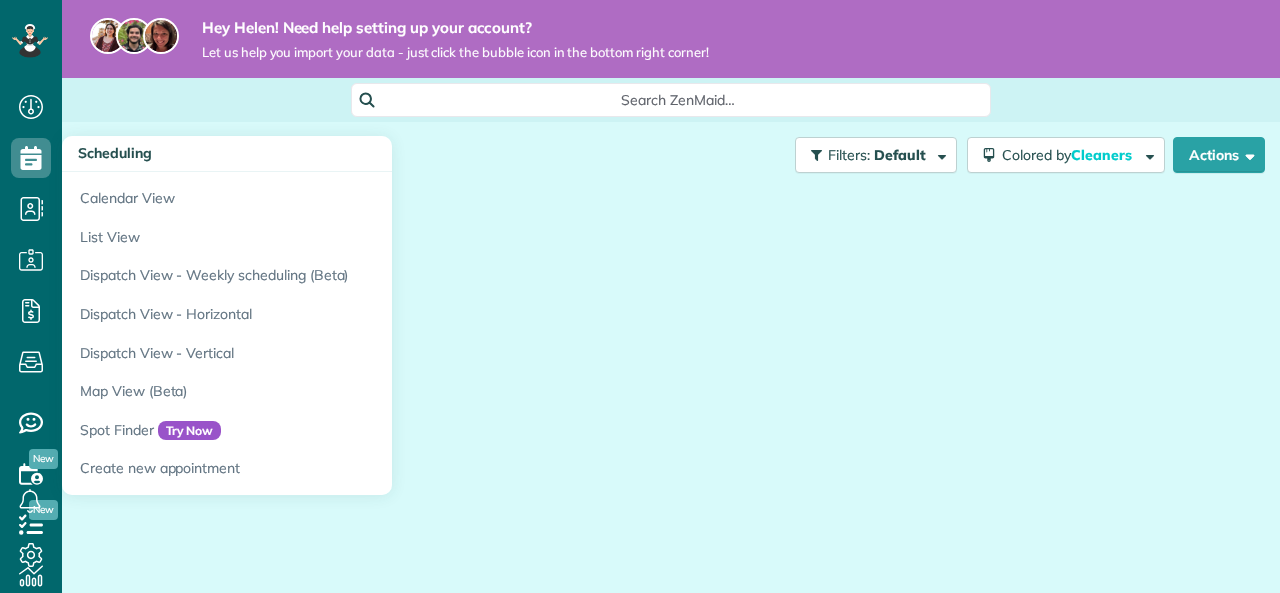 scroll, scrollTop: 0, scrollLeft: 0, axis: both 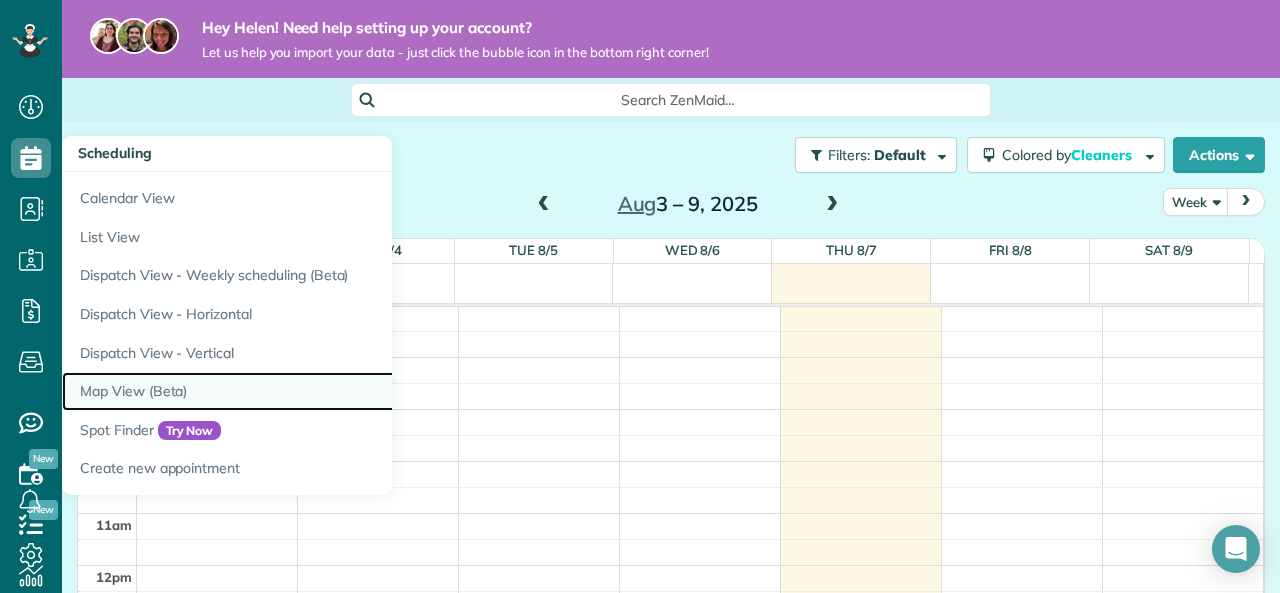 click on "Map View (Beta)" at bounding box center [312, 391] 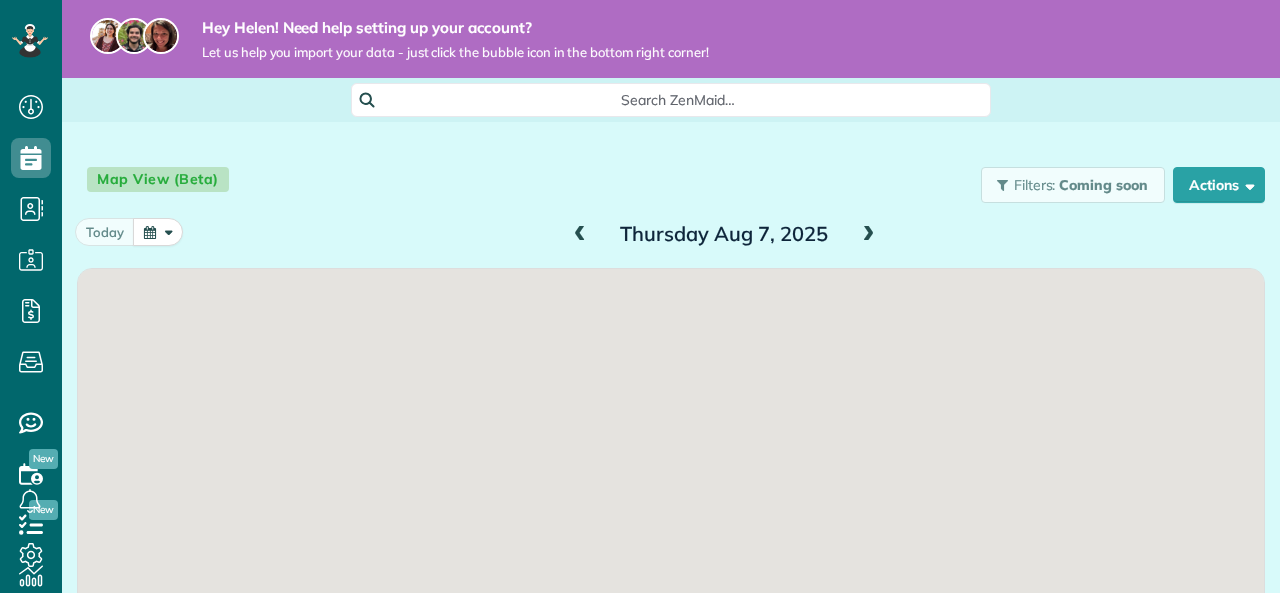 scroll, scrollTop: 0, scrollLeft: 0, axis: both 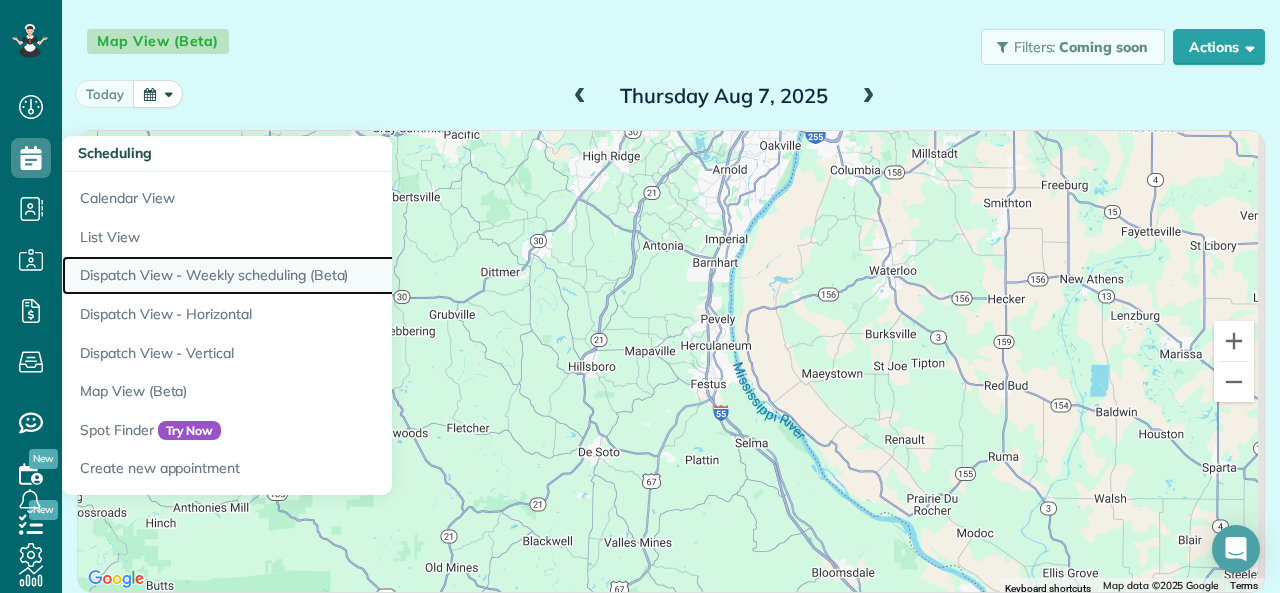 click on "Dispatch View - Weekly scheduling (Beta)" at bounding box center [312, 275] 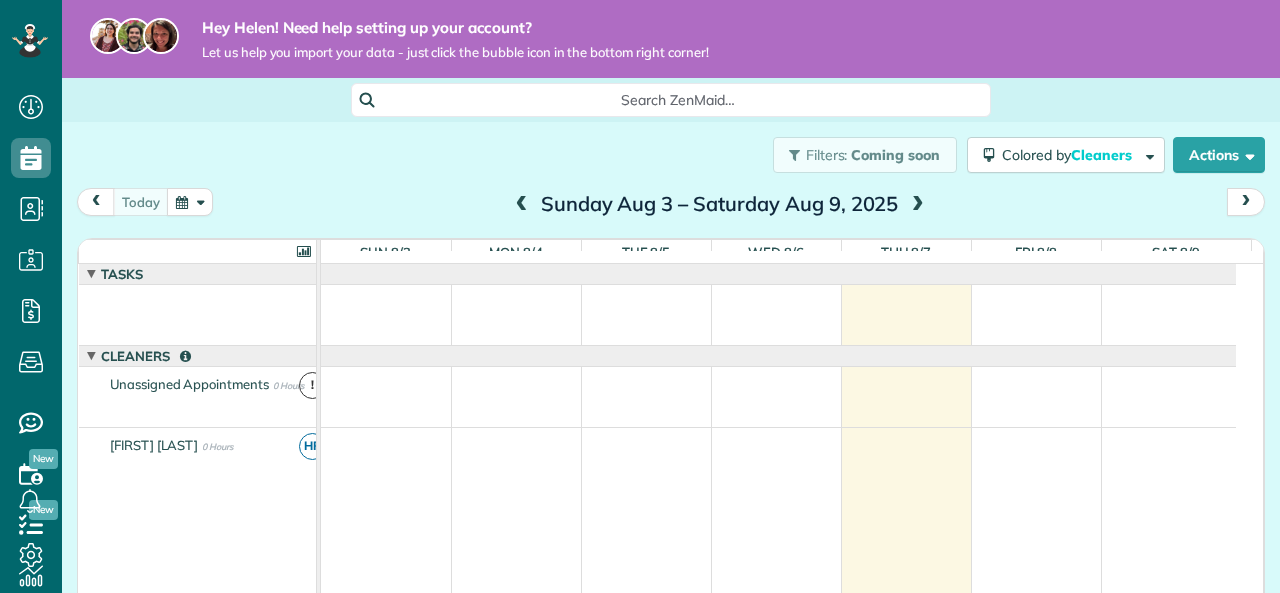 scroll, scrollTop: 0, scrollLeft: 0, axis: both 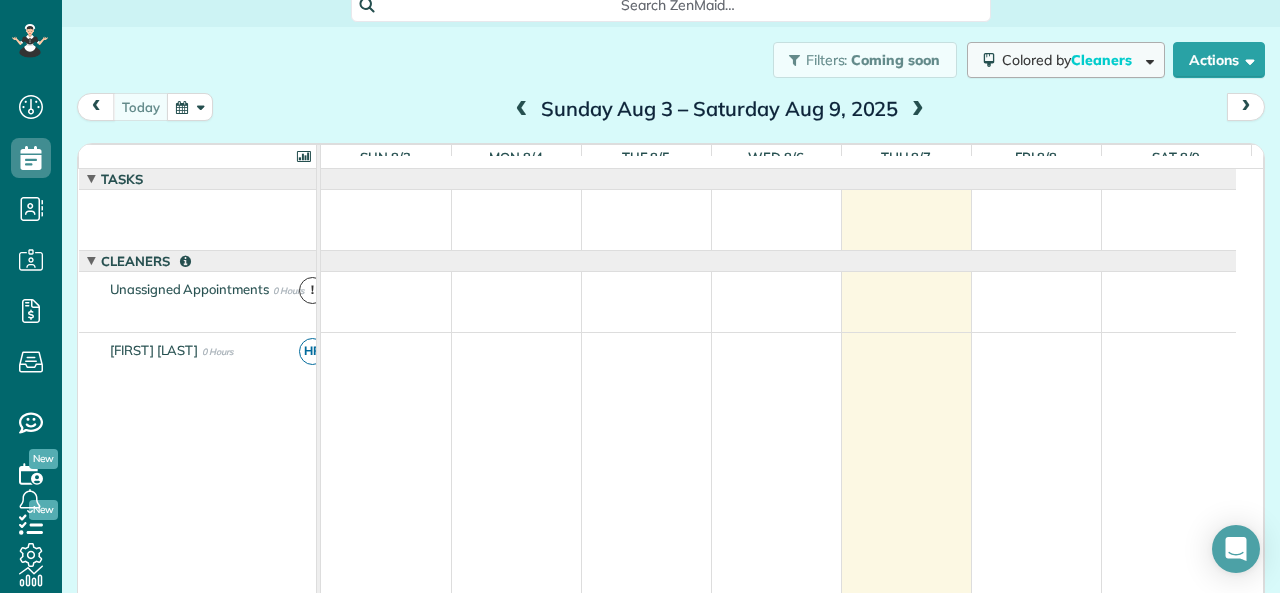 click on "Colored by  Cleaners" at bounding box center [1066, 60] 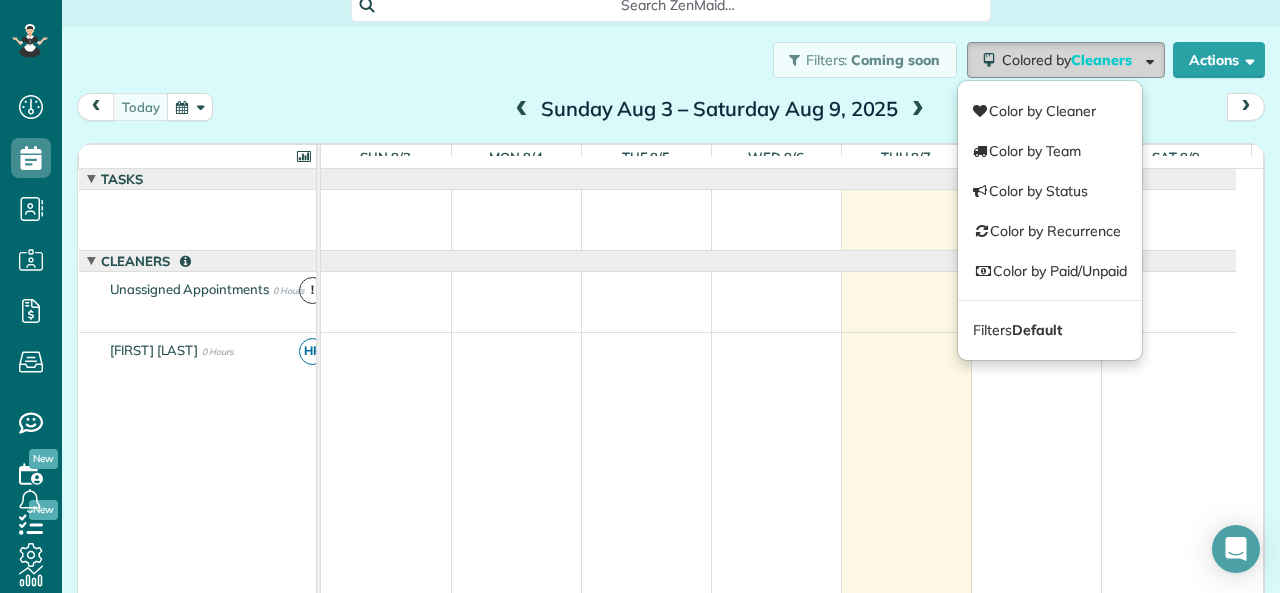 click on "Colored by  Cleaners" at bounding box center [1066, 60] 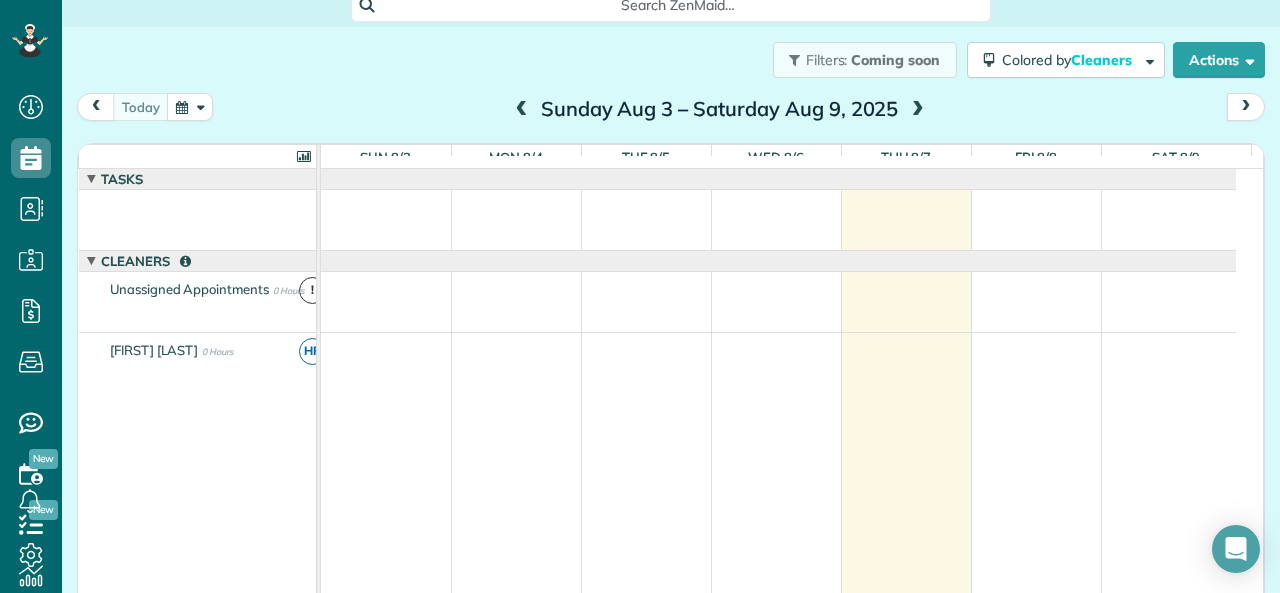 click on "Filters:   Coming soon" at bounding box center [865, 60] 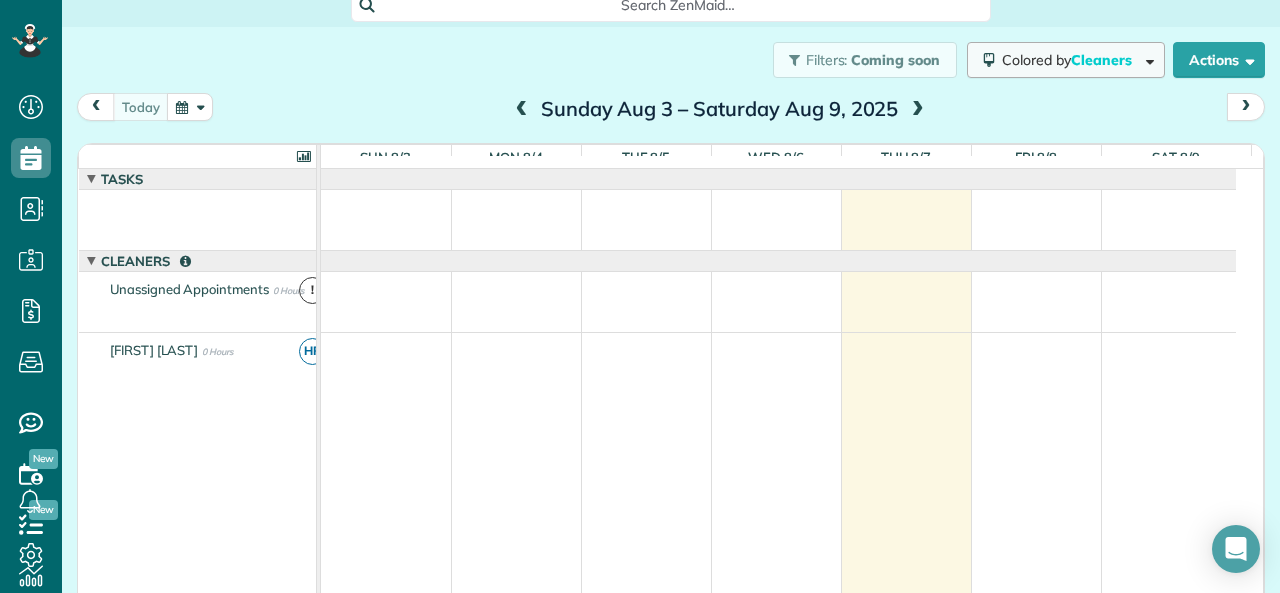 click on "Colored by  Cleaners" at bounding box center (1070, 60) 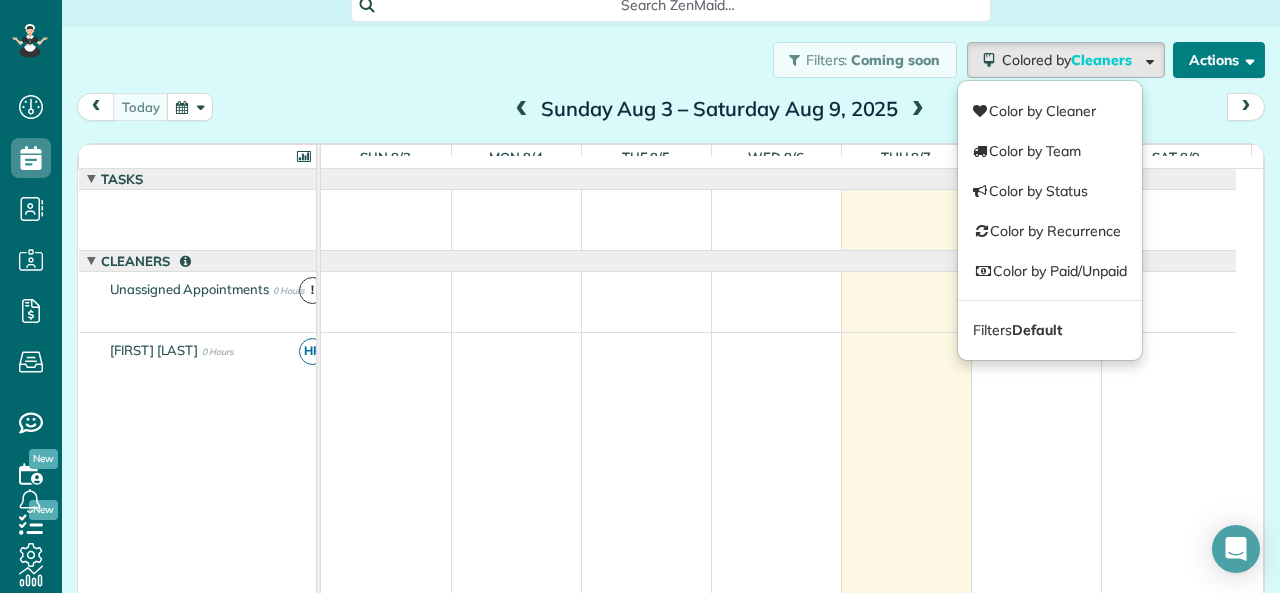 click on "Actions" at bounding box center [1219, 60] 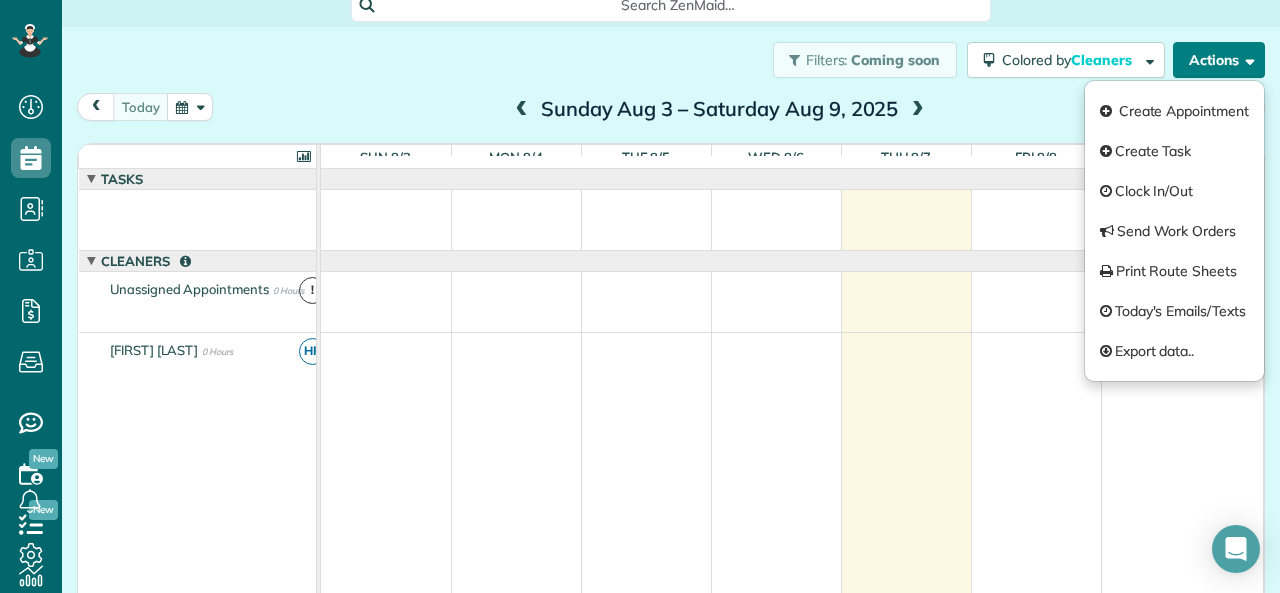 click at bounding box center [1246, 59] 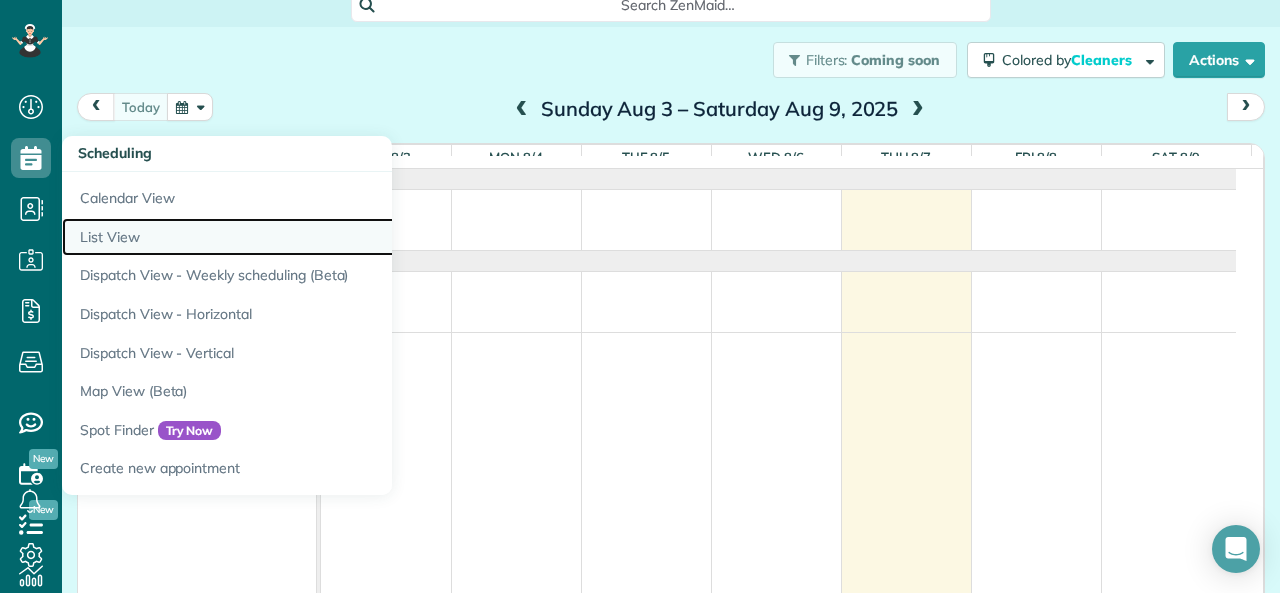 click on "List View" at bounding box center (312, 237) 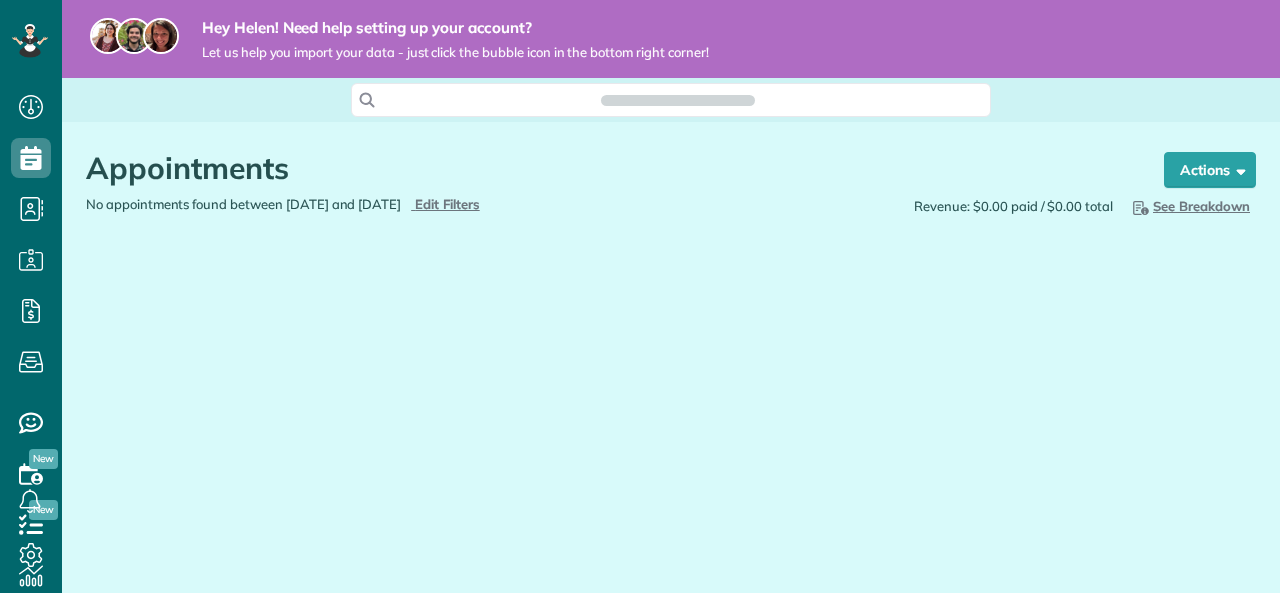 scroll, scrollTop: 0, scrollLeft: 0, axis: both 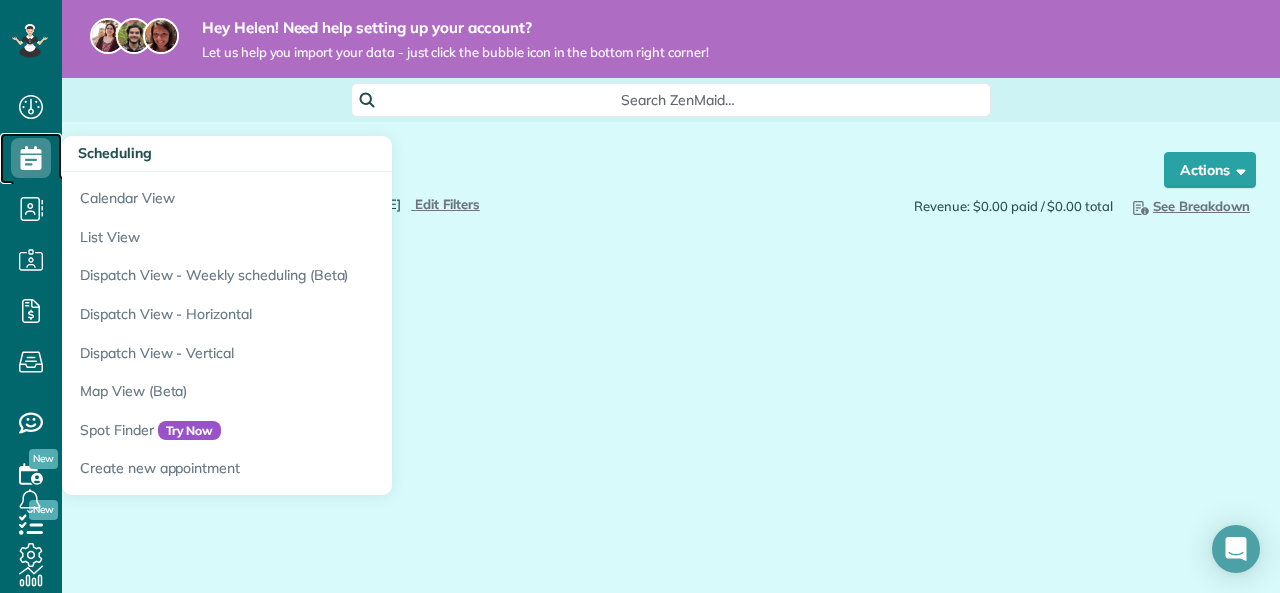 click 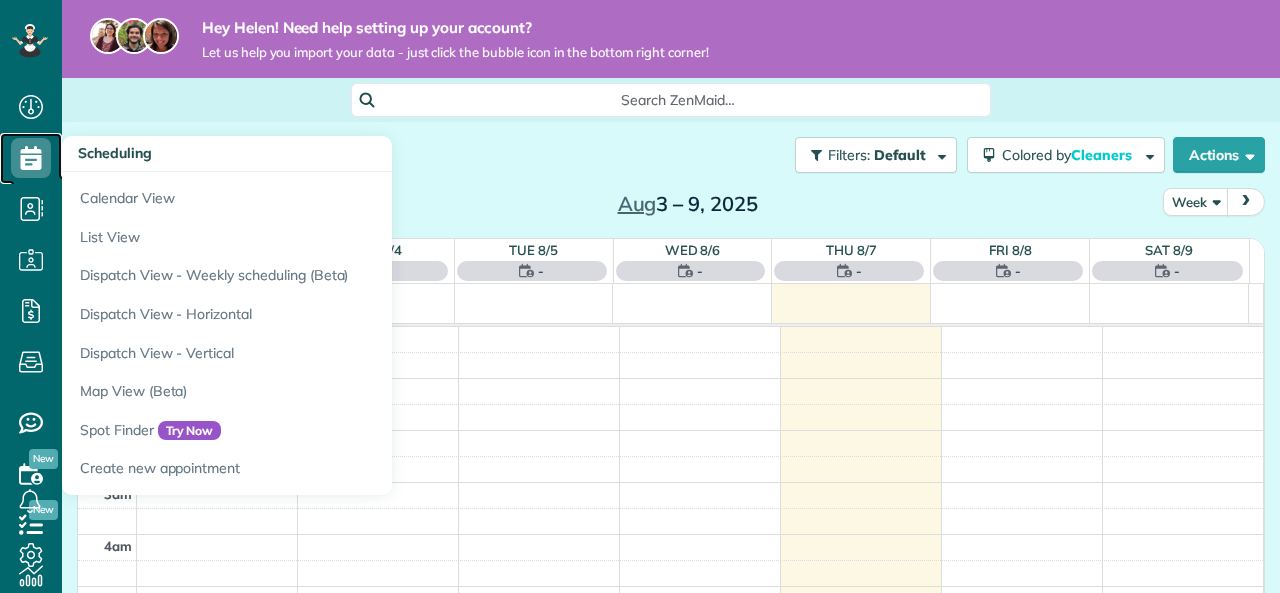 click on "Scheduling" at bounding box center (31, 158) 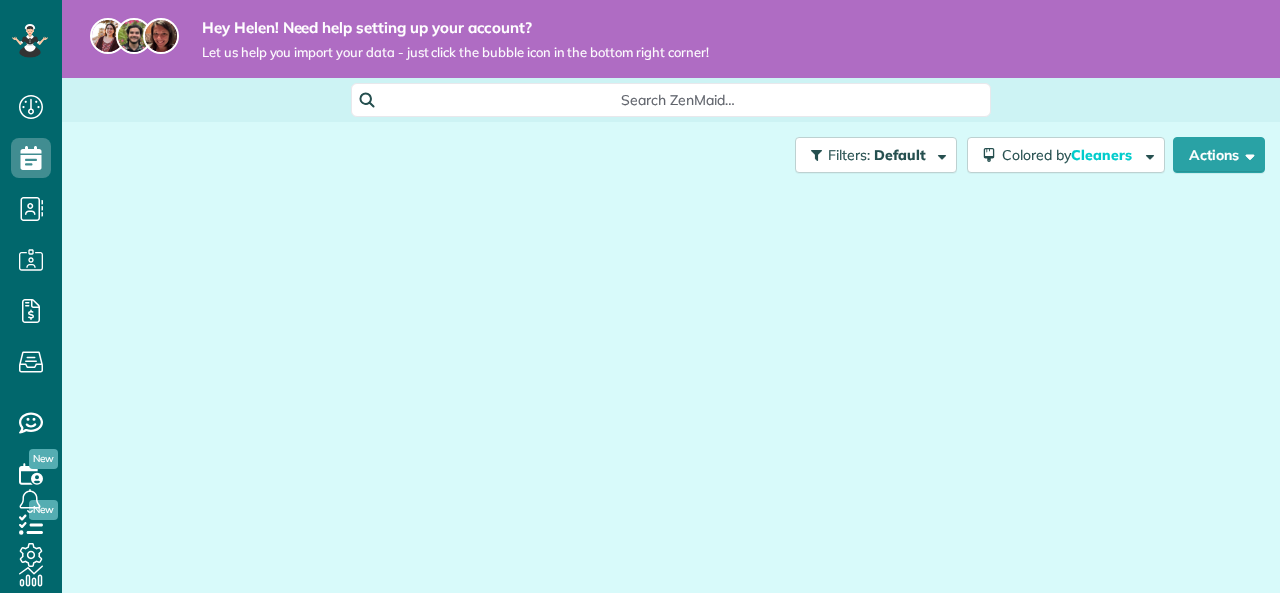 scroll, scrollTop: 0, scrollLeft: 0, axis: both 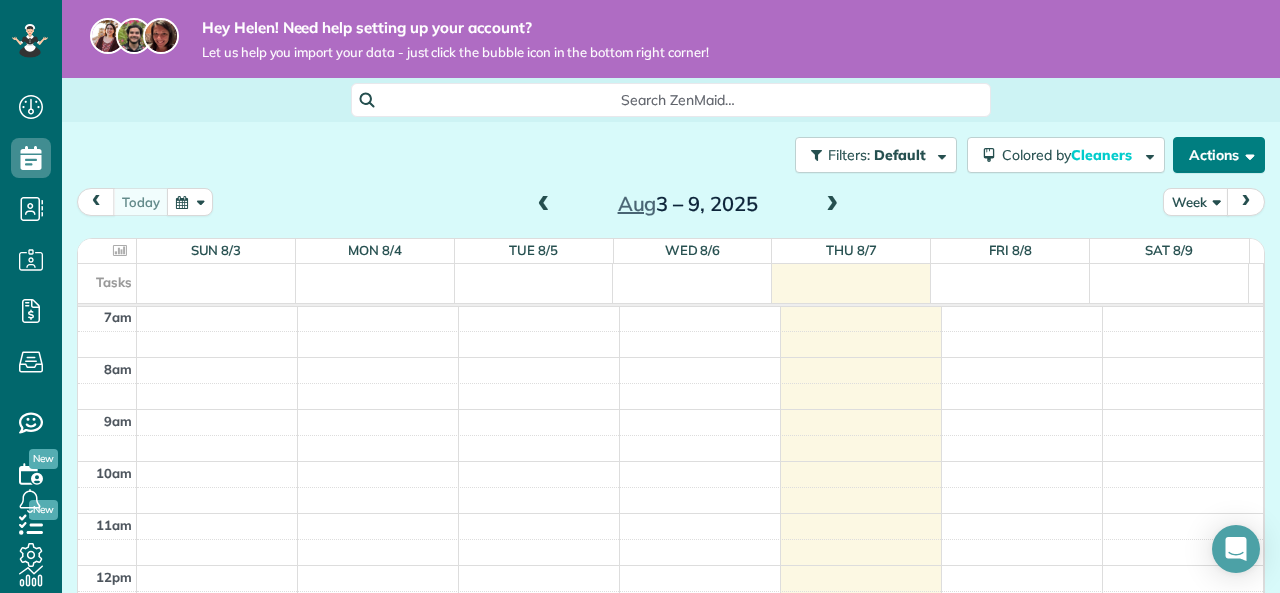 click on "Actions" at bounding box center [1219, 155] 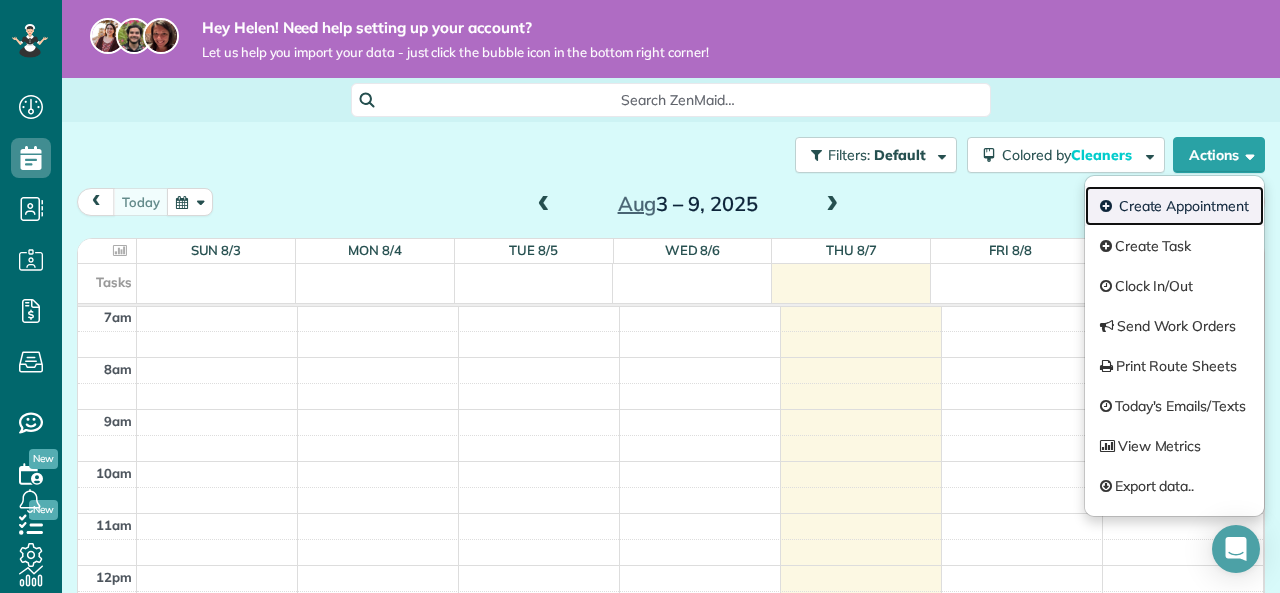 click on "Create Appointment" at bounding box center (1174, 206) 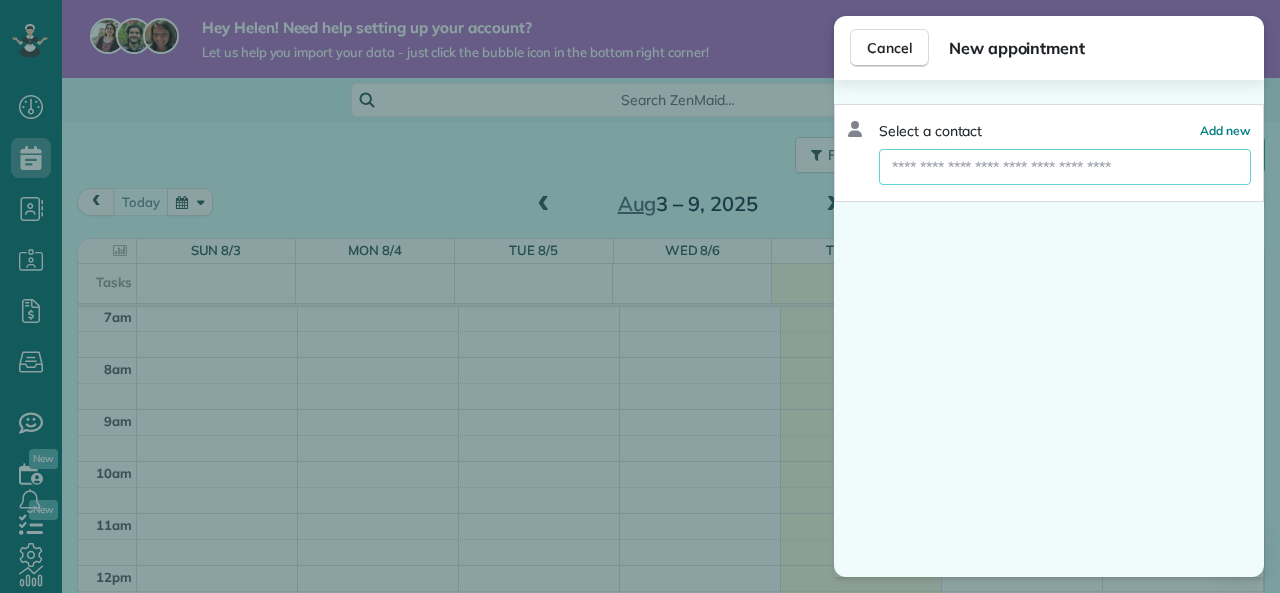 click at bounding box center (1065, 167) 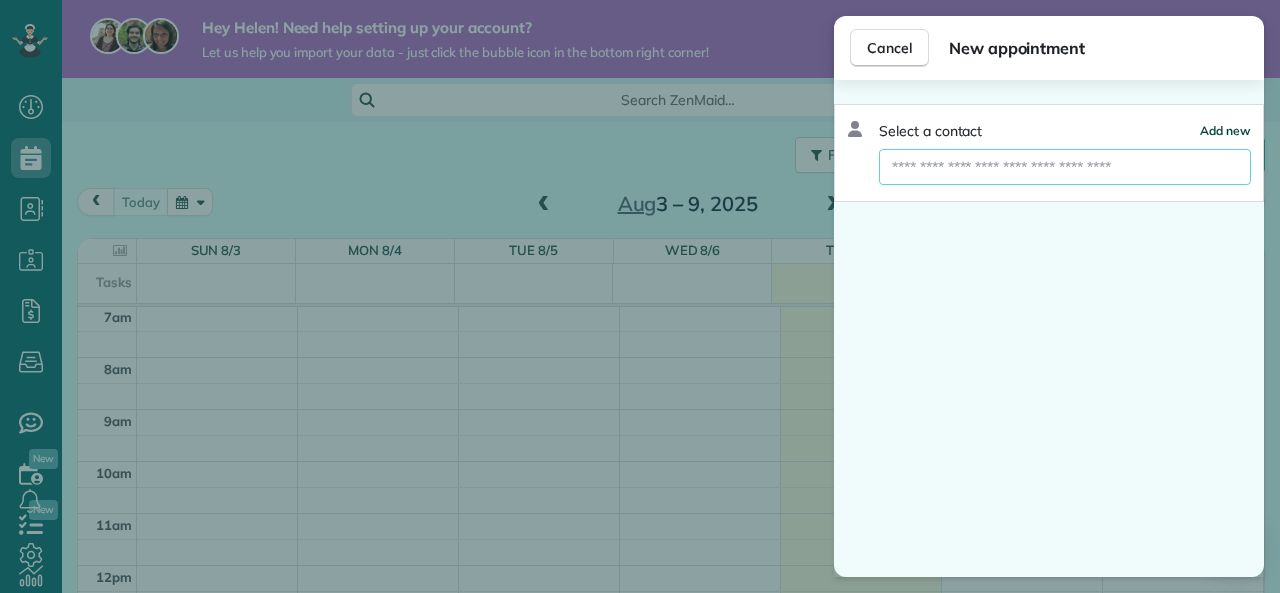 click on "Add new" at bounding box center [1225, 130] 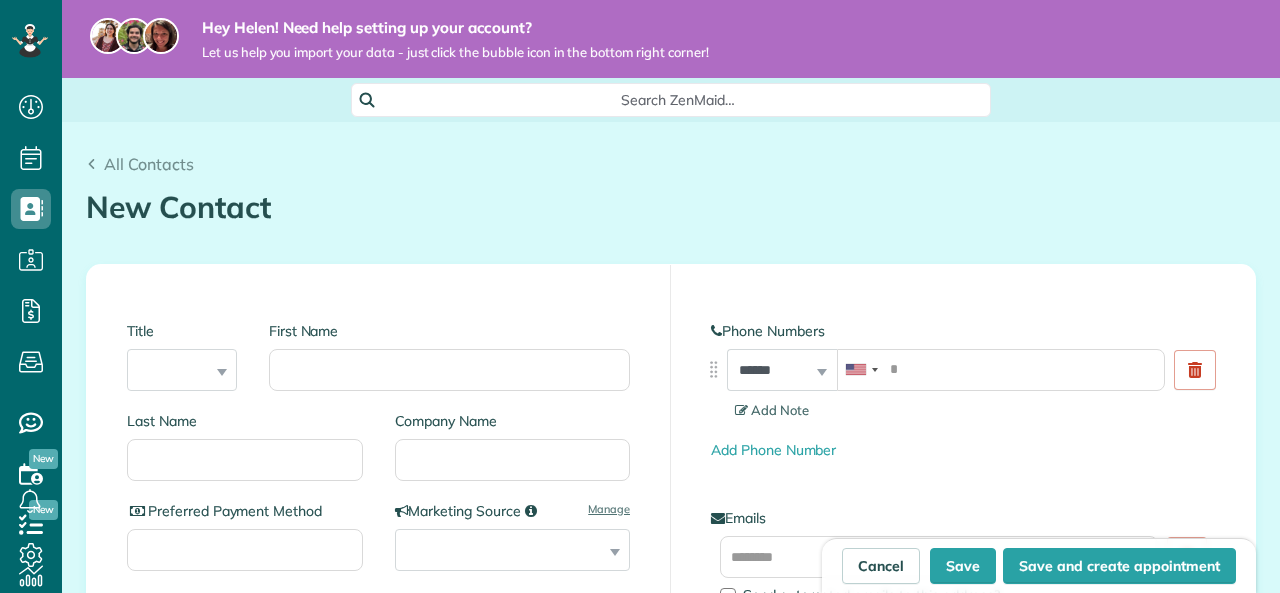 scroll, scrollTop: 0, scrollLeft: 0, axis: both 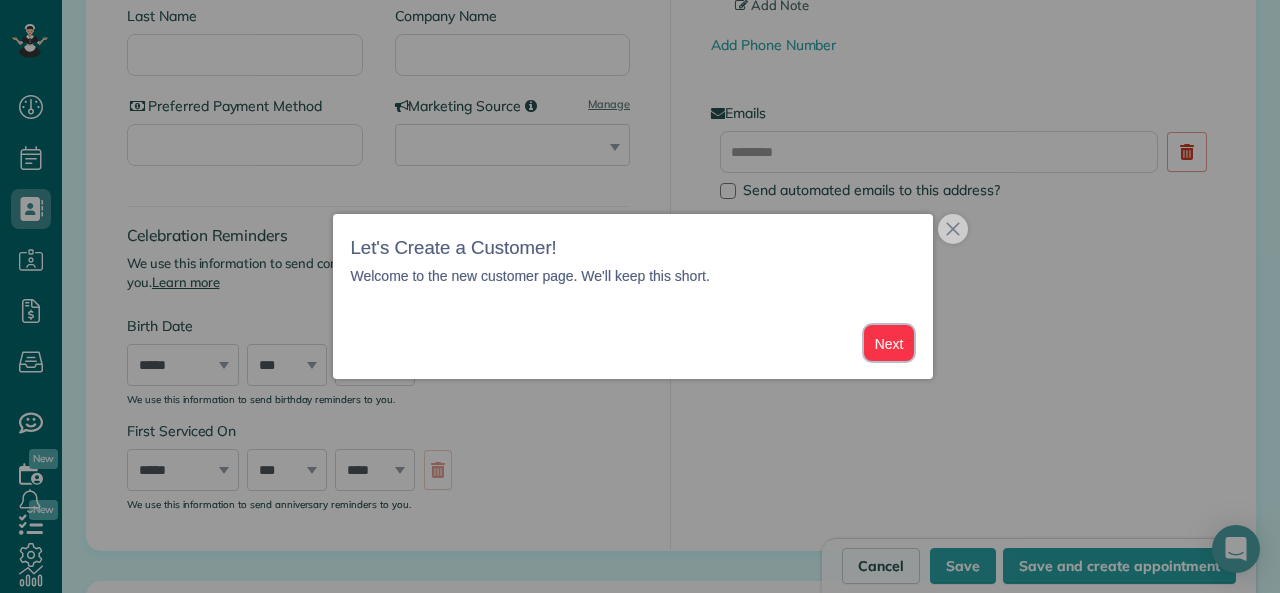click on "Next" at bounding box center [889, 343] 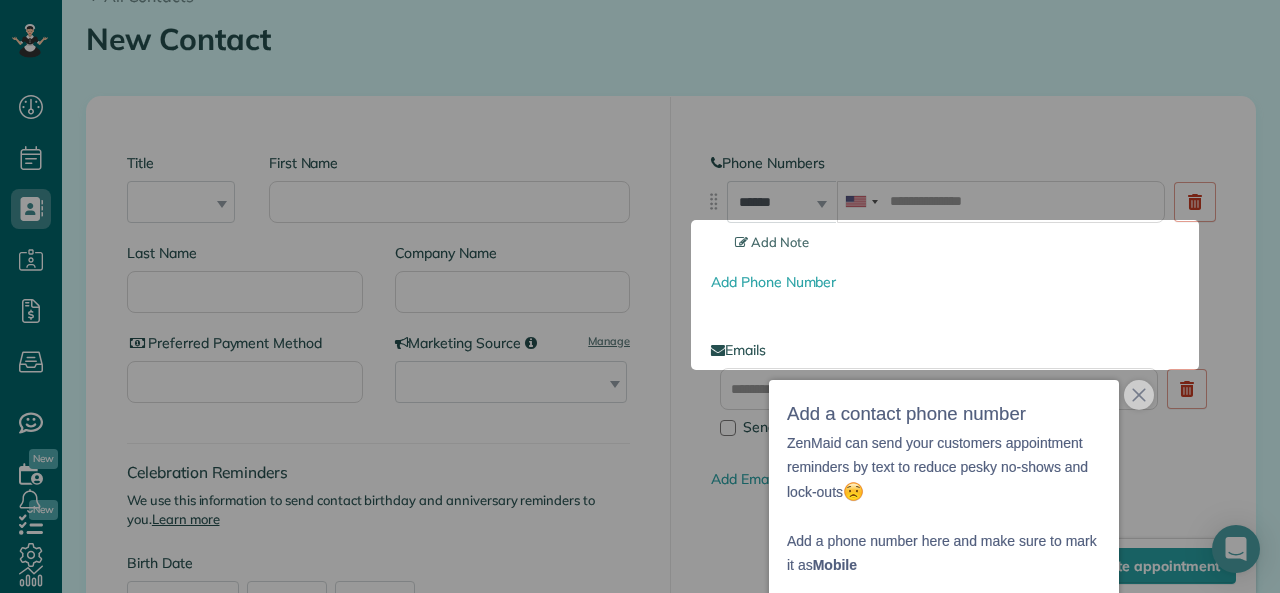 scroll, scrollTop: 93, scrollLeft: 0, axis: vertical 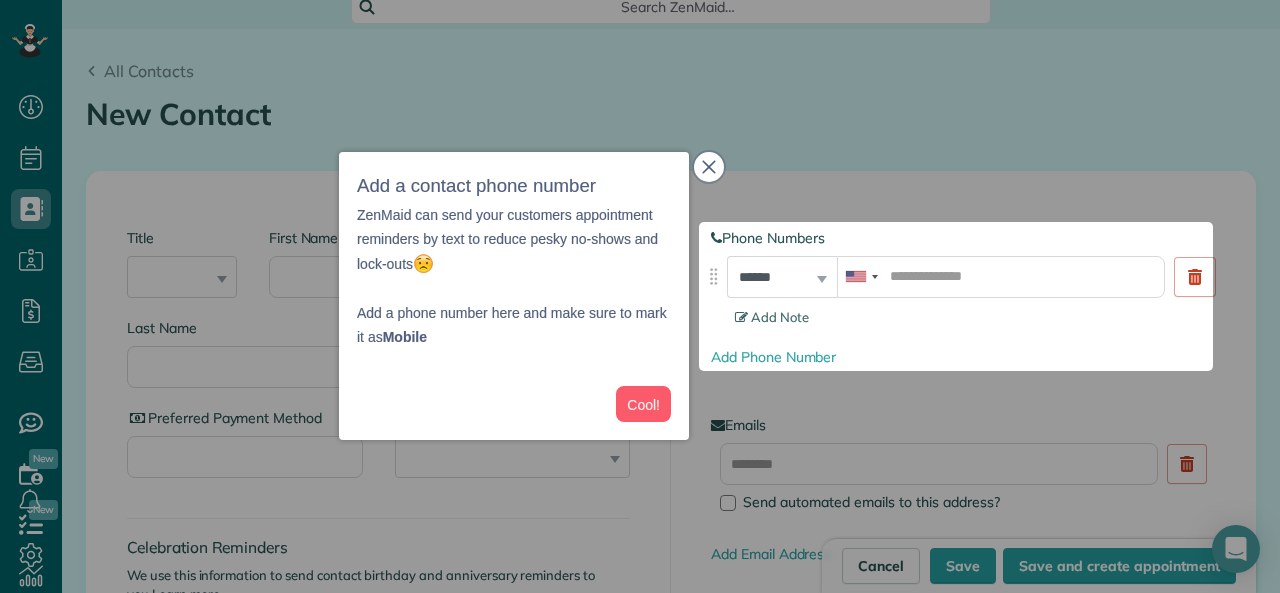 click at bounding box center (709, 167) 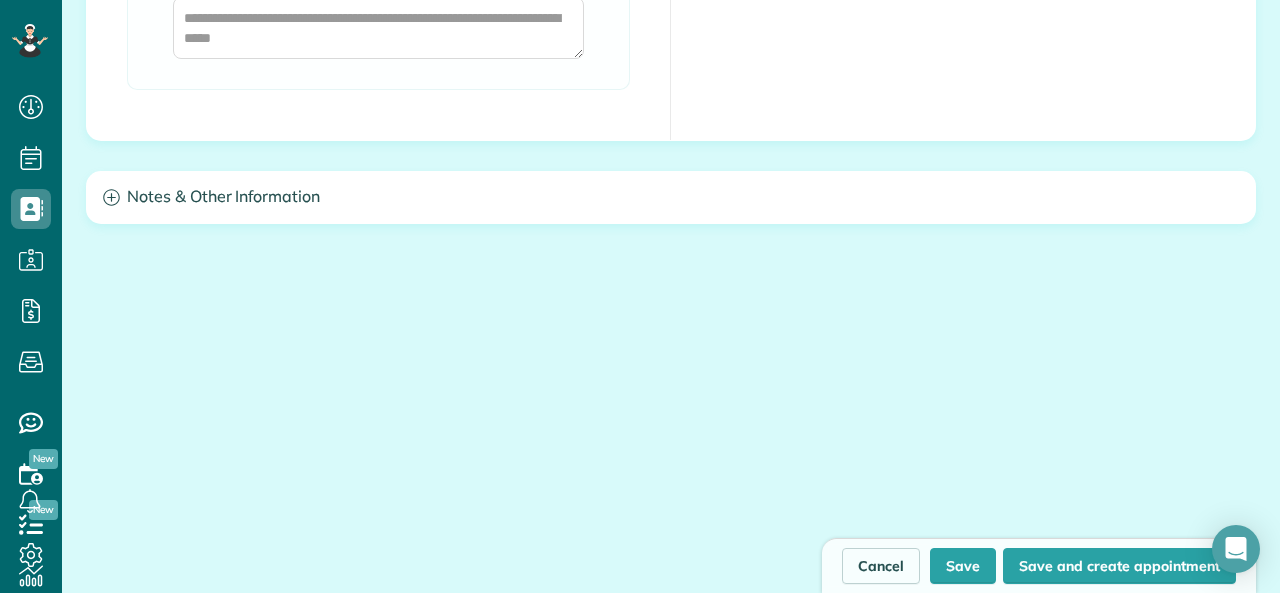scroll, scrollTop: 1874, scrollLeft: 0, axis: vertical 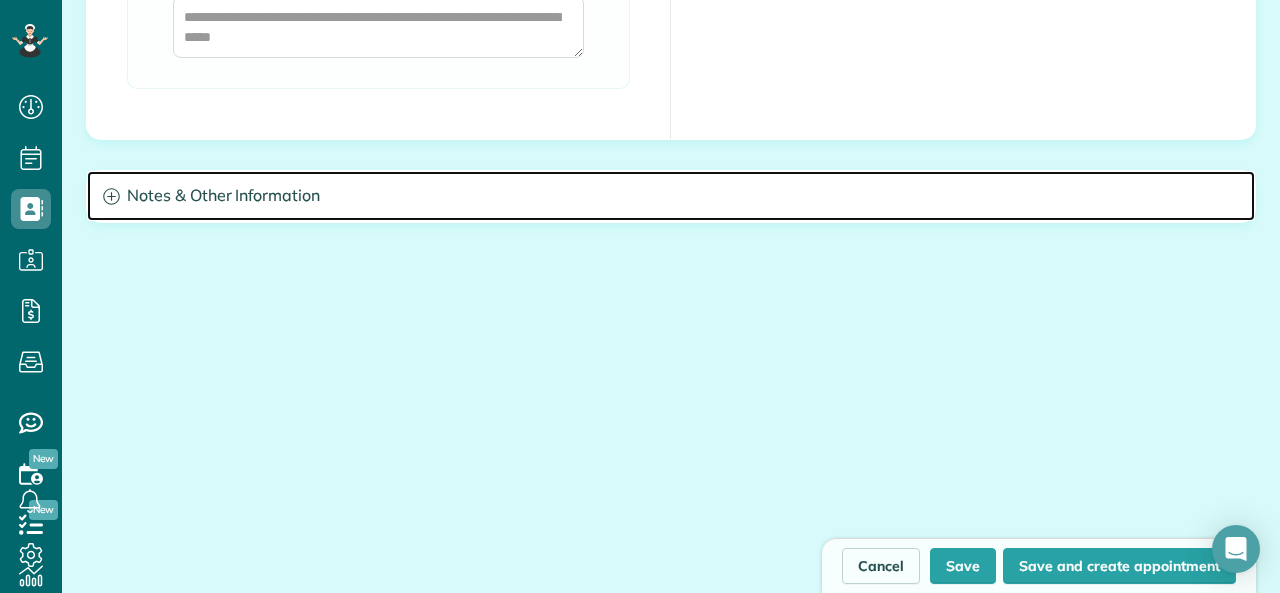 click on "Notes & Other Information" at bounding box center (671, 196) 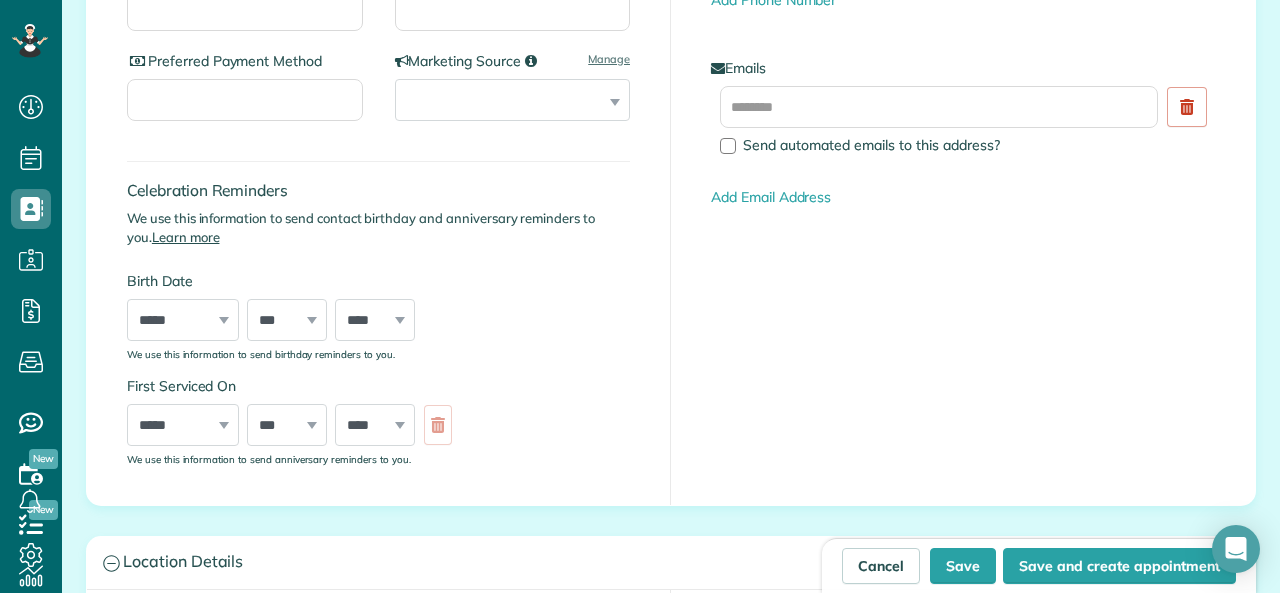 scroll, scrollTop: 0, scrollLeft: 0, axis: both 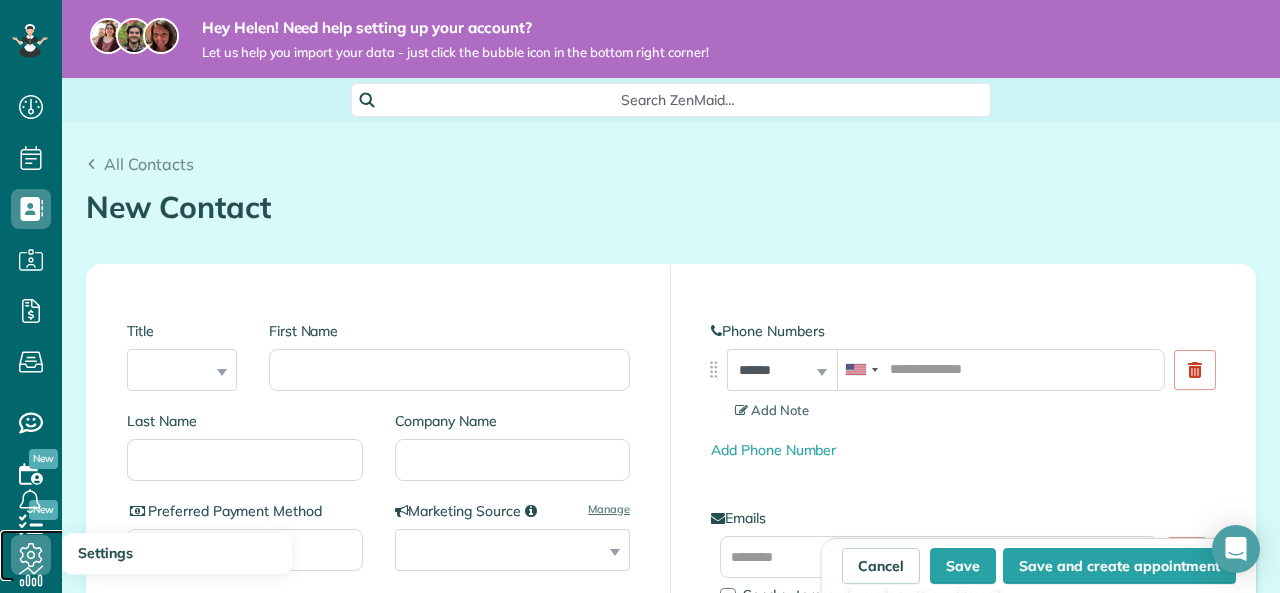 click 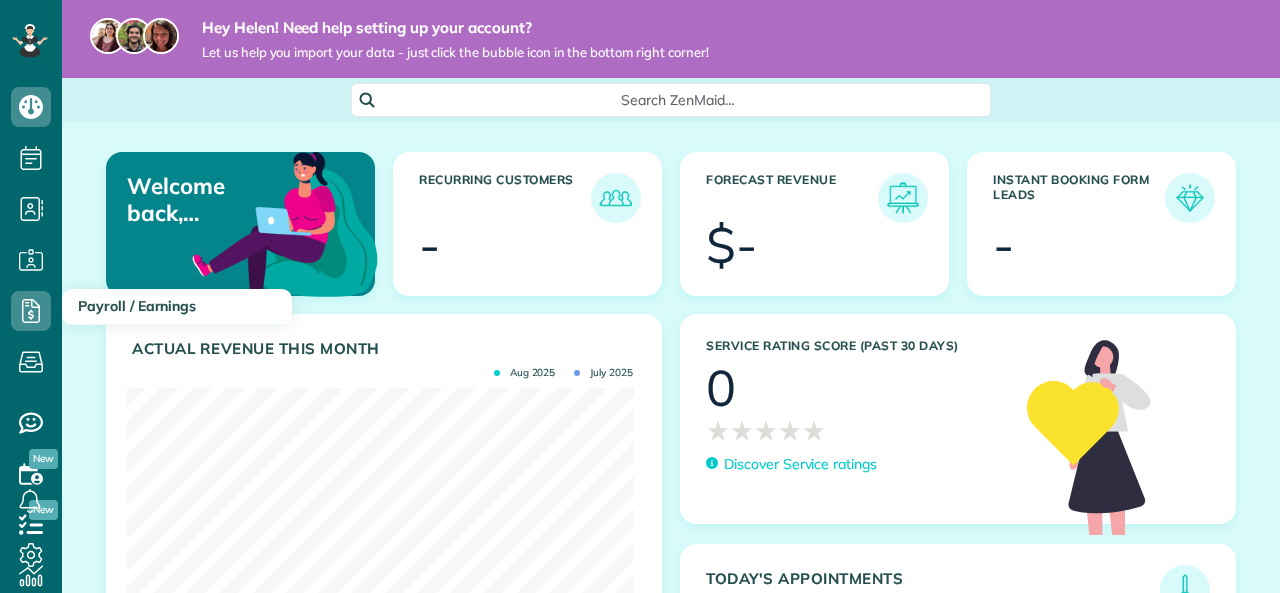scroll, scrollTop: 0, scrollLeft: 0, axis: both 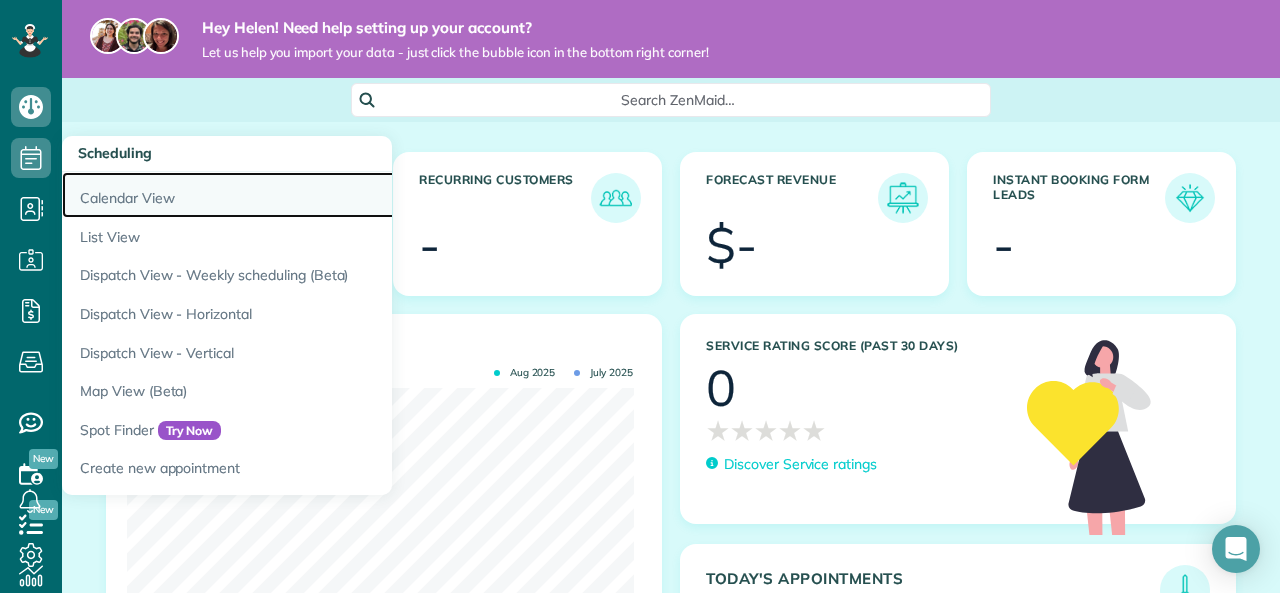 click on "Calendar View" at bounding box center [312, 195] 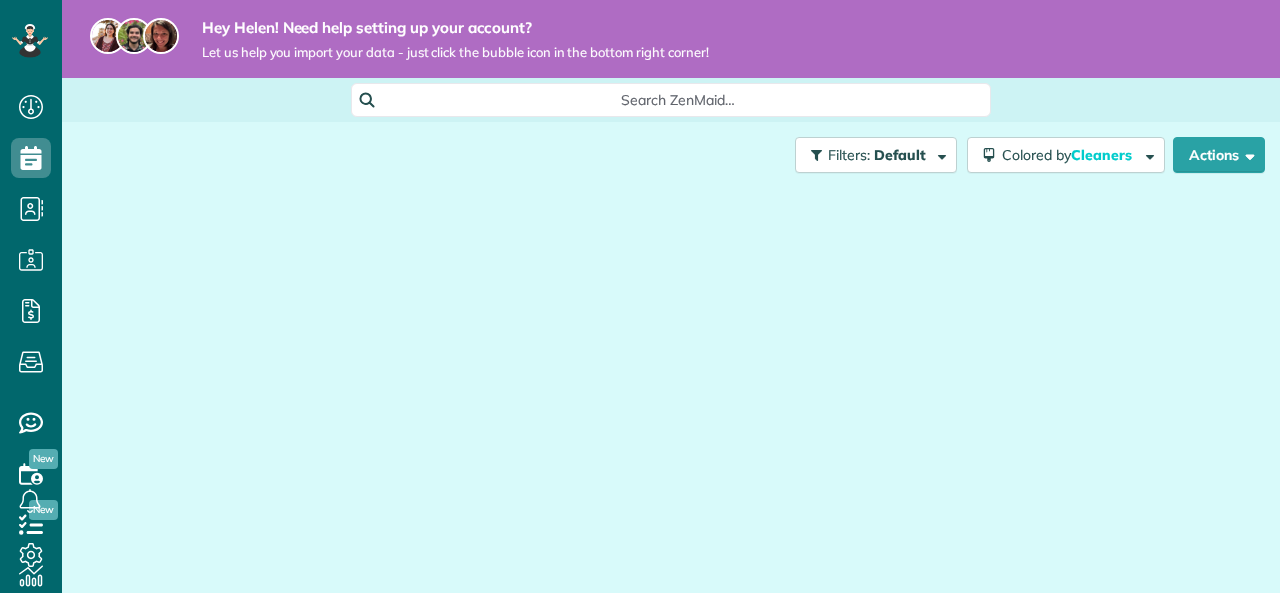 scroll, scrollTop: 0, scrollLeft: 0, axis: both 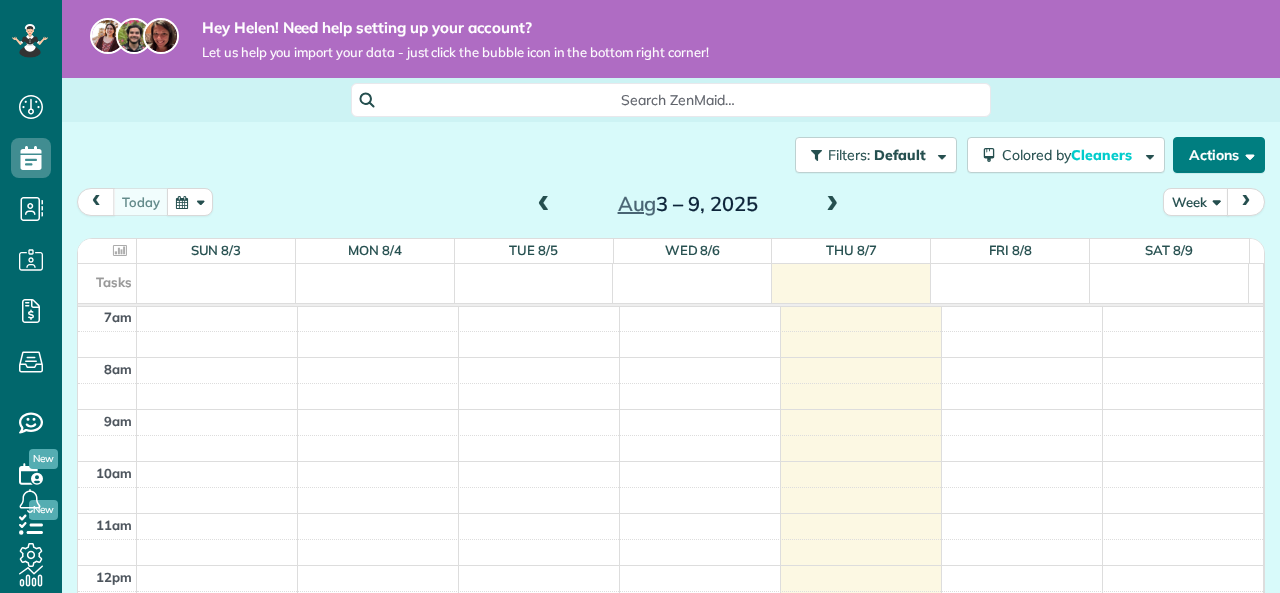 click on "Actions" at bounding box center (1219, 155) 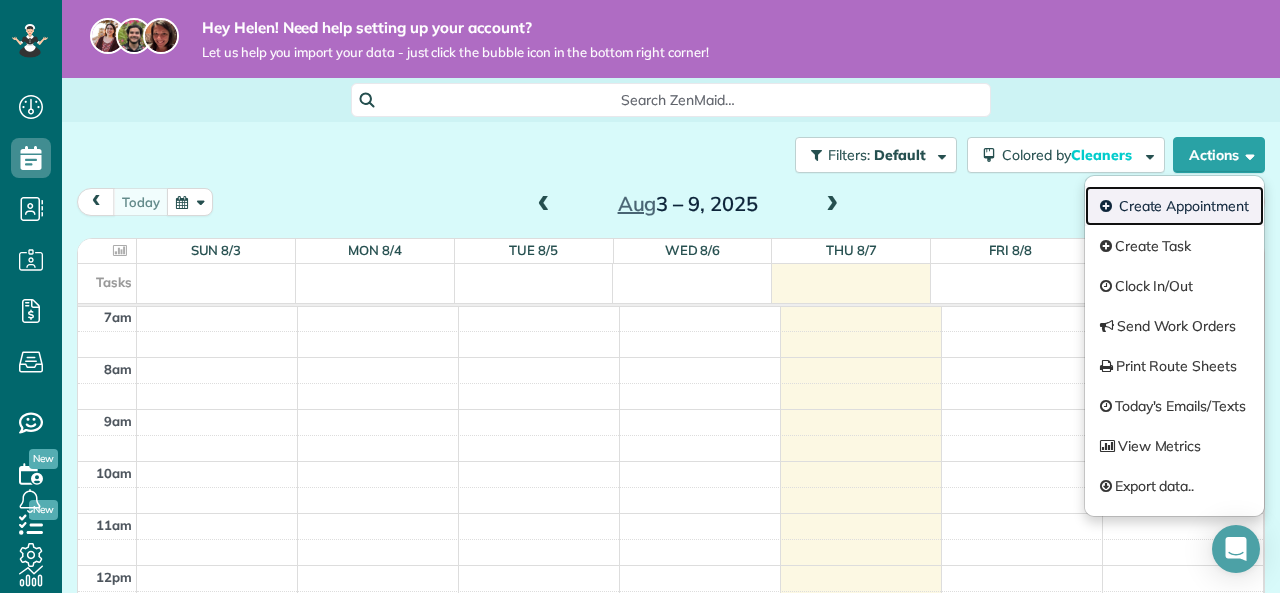click on "Create Appointment" at bounding box center (1174, 206) 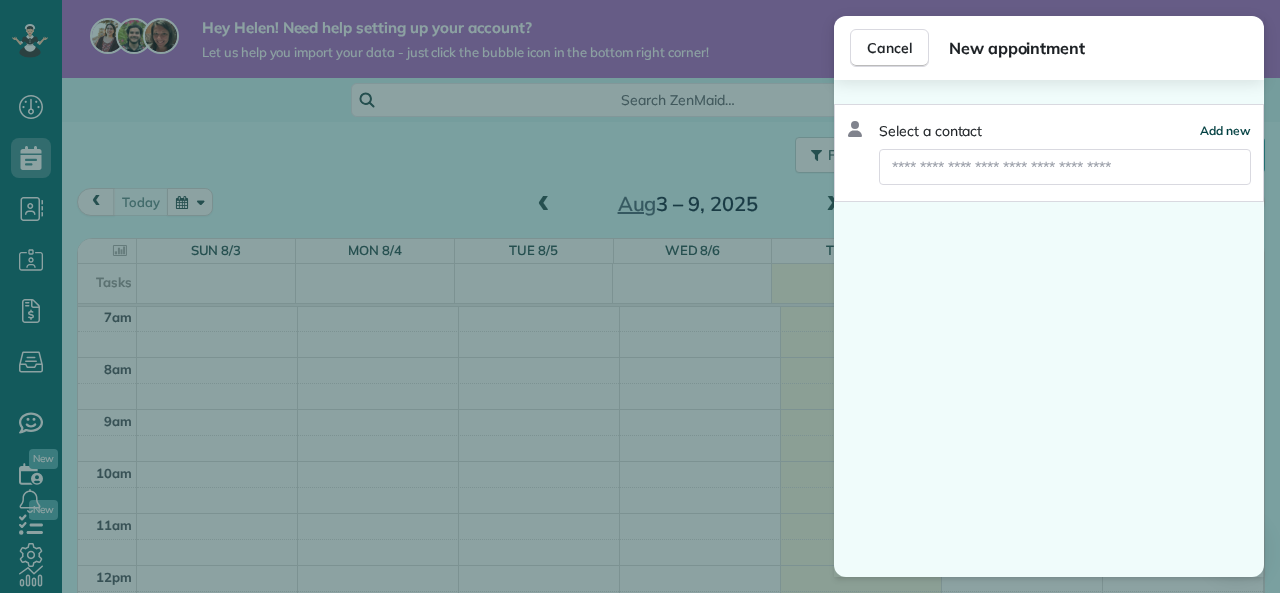 click on "Add new" at bounding box center (1225, 130) 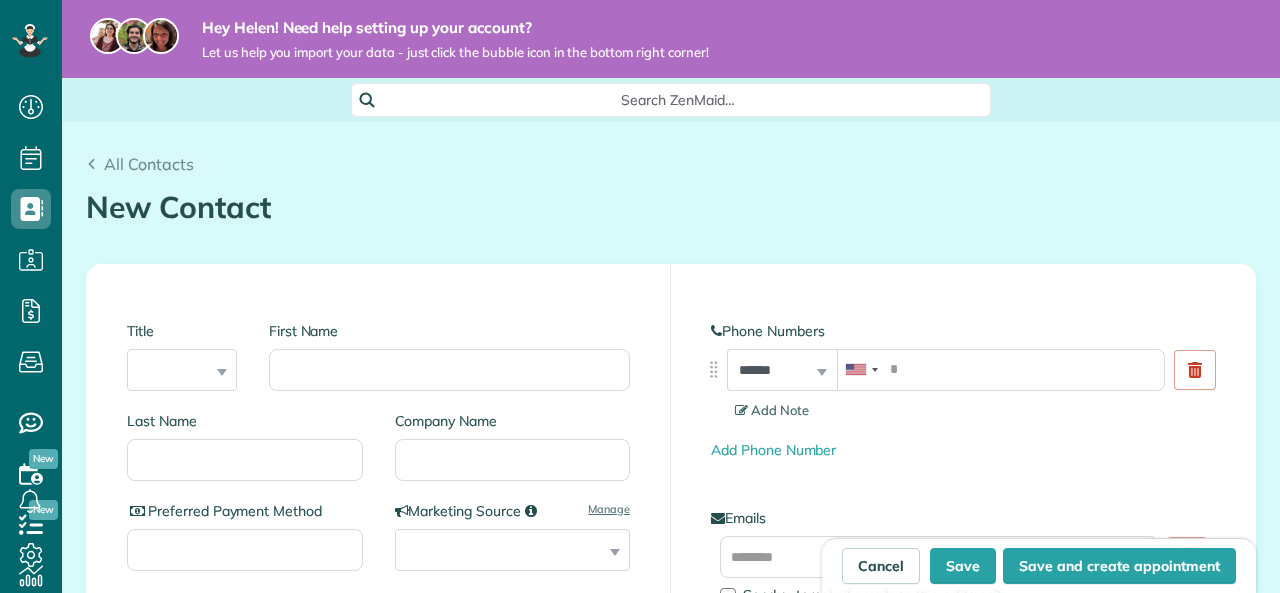 scroll, scrollTop: 0, scrollLeft: 0, axis: both 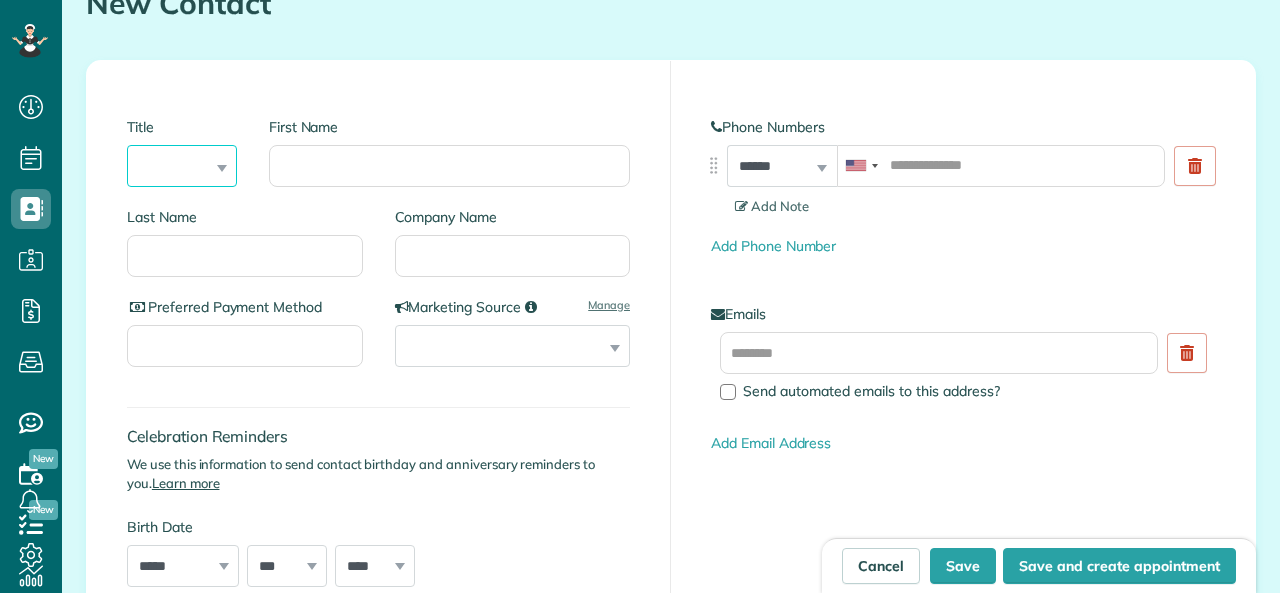 click on "***
****
***
***" at bounding box center (182, 166) 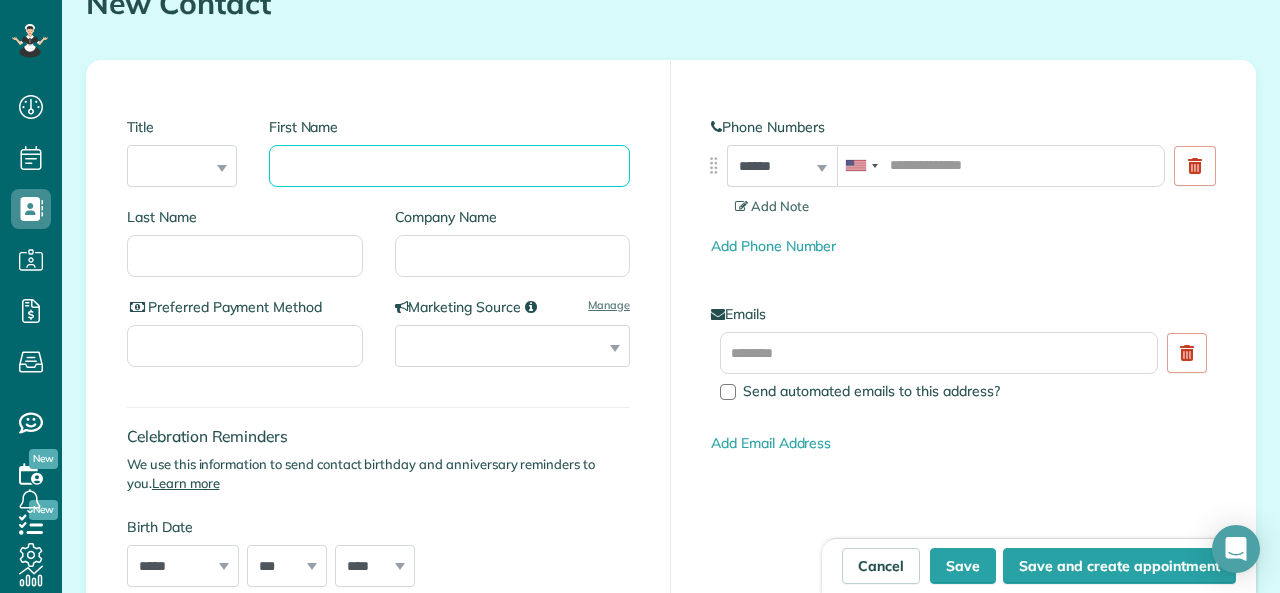 click on "First Name" at bounding box center (449, 166) 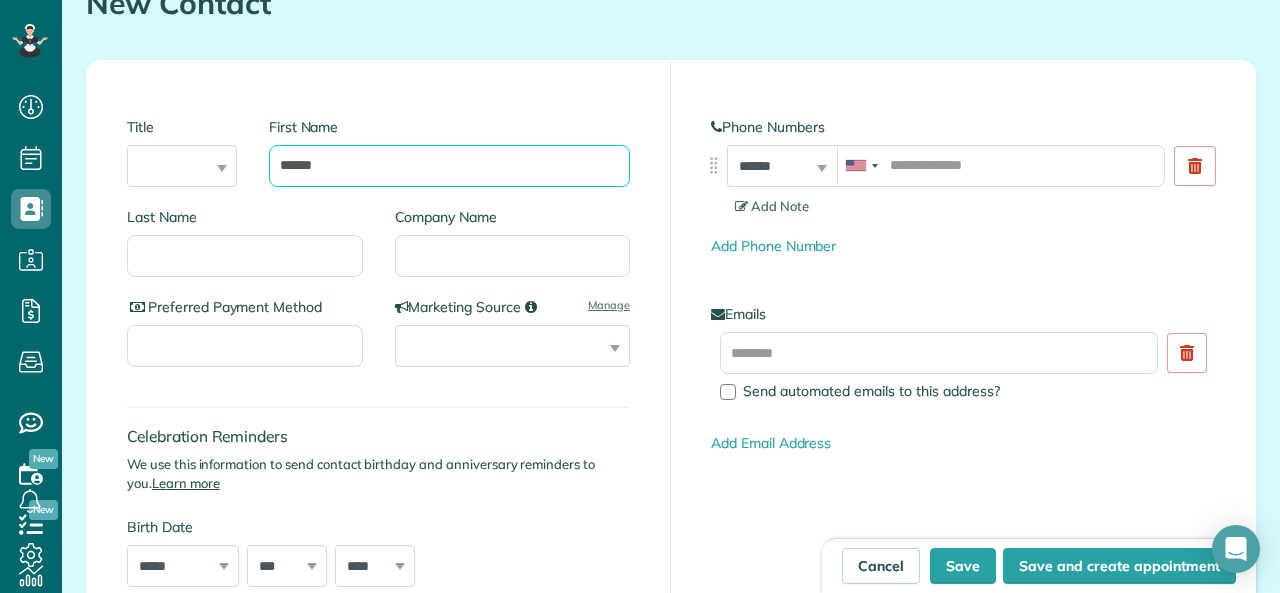 type on "******" 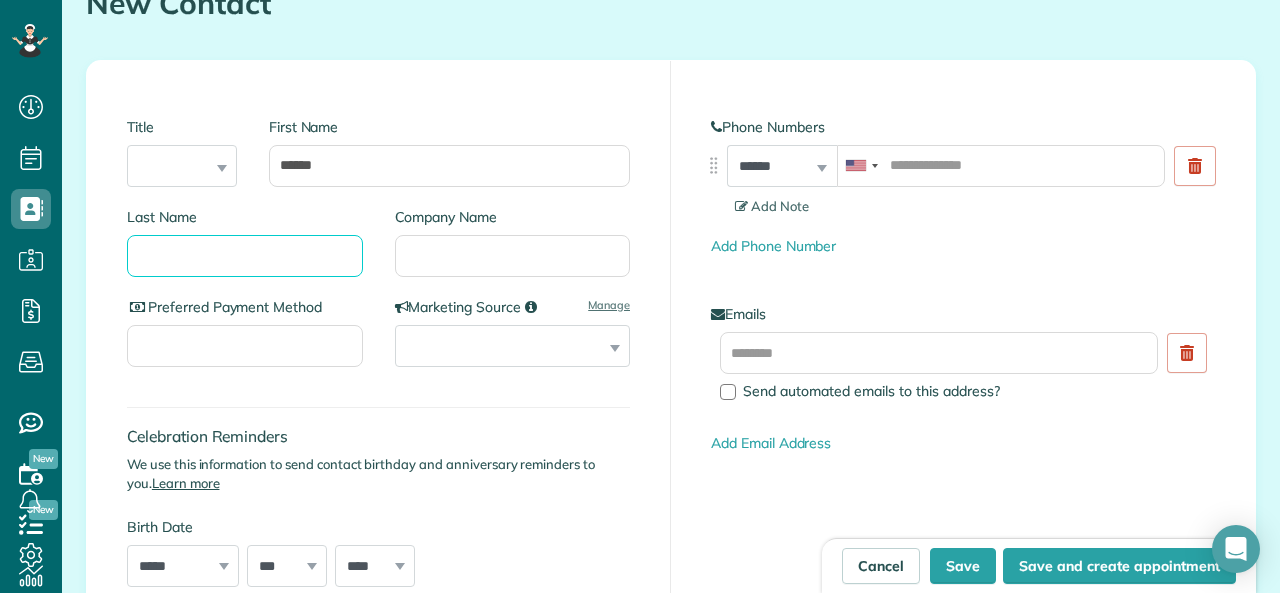 click on "Last Name" at bounding box center [245, 256] 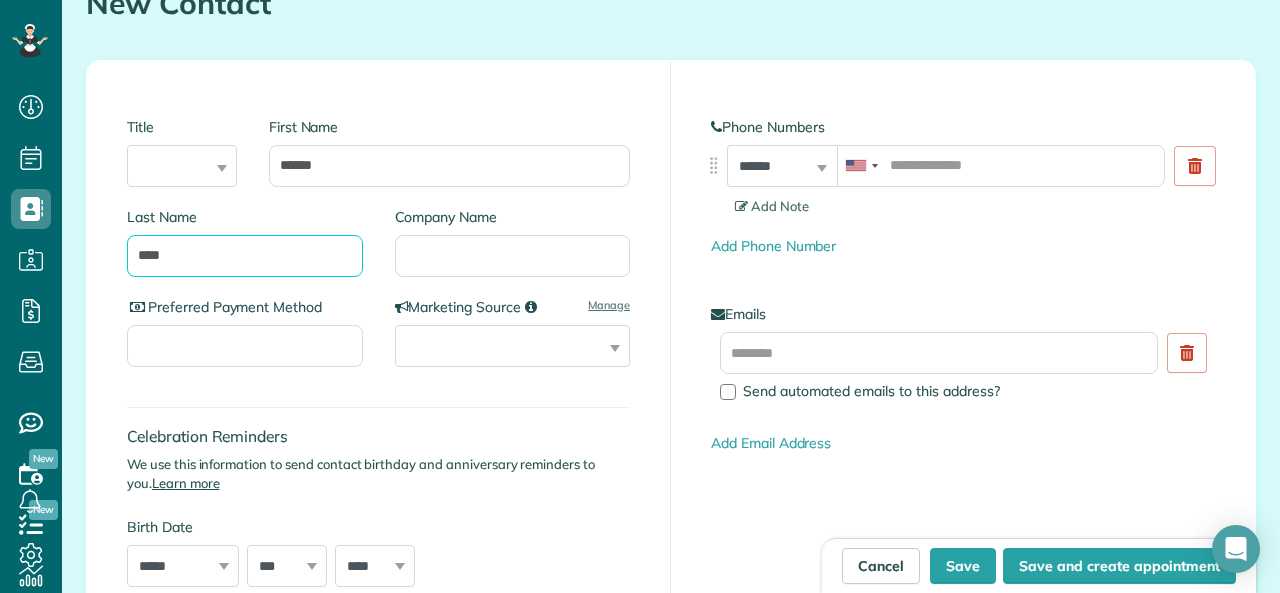 type on "****" 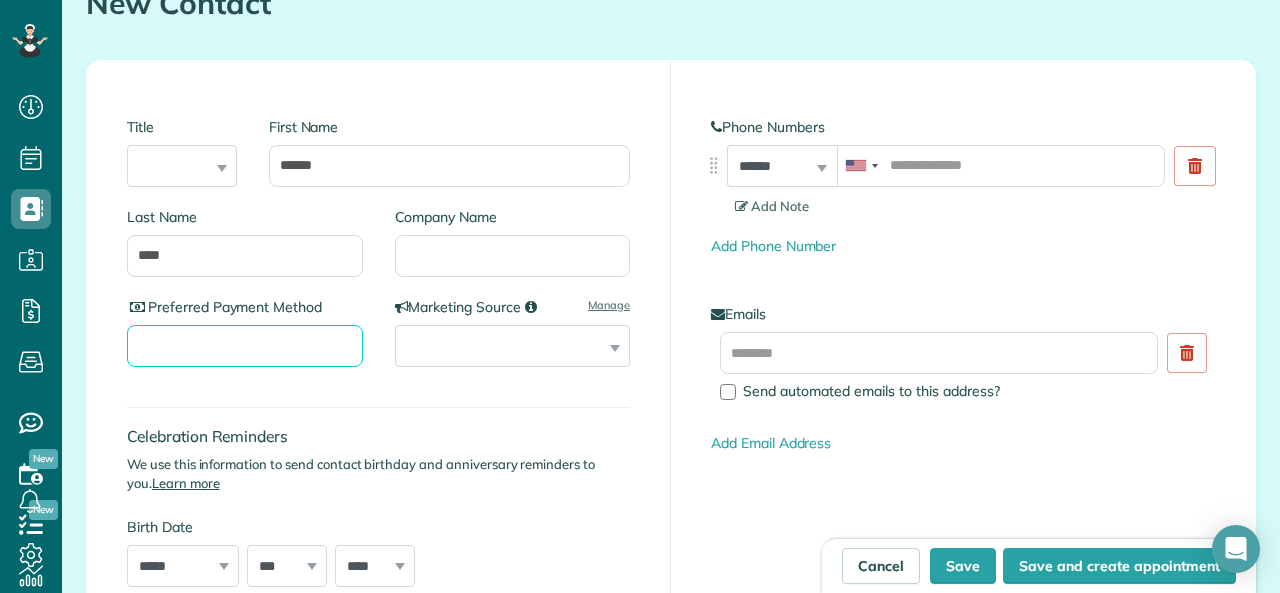 click on "Preferred Payment Method" at bounding box center [245, 346] 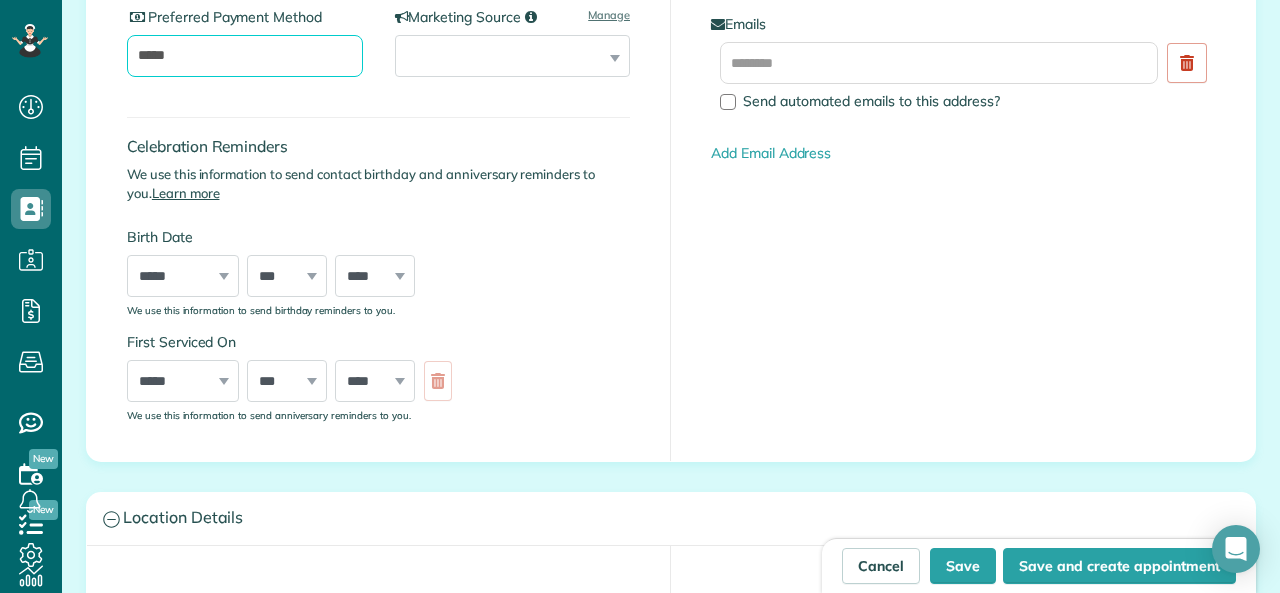 scroll, scrollTop: 495, scrollLeft: 0, axis: vertical 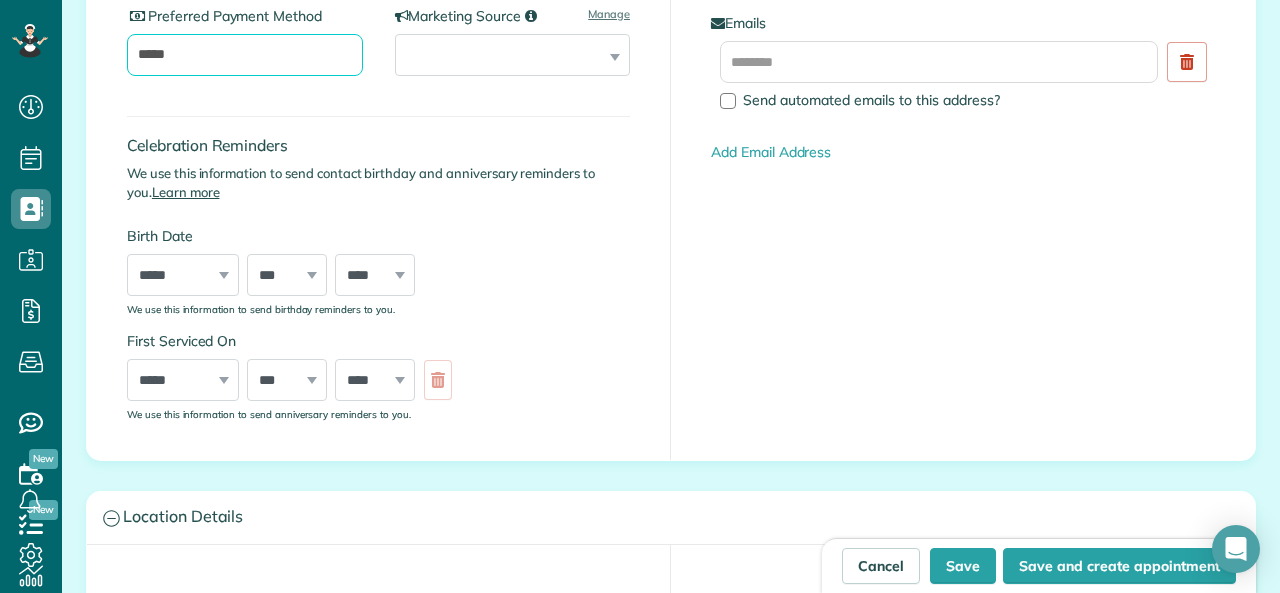 type on "*****" 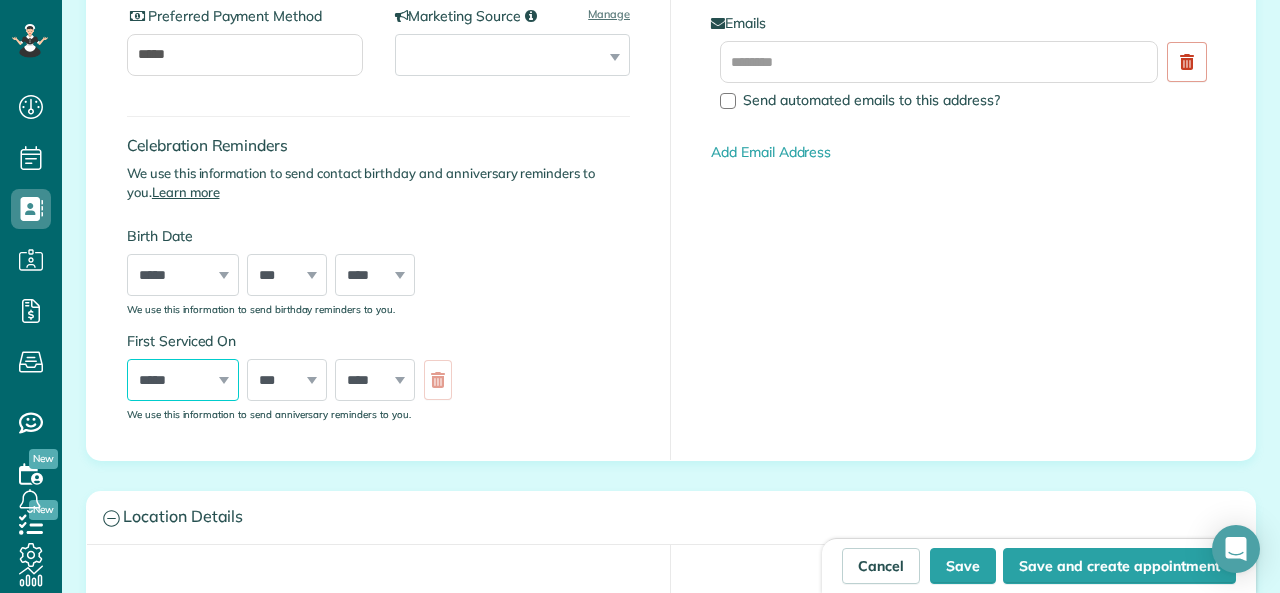 click on "*****
*******
********
*****
*****
***
****
****
******
*********
*******
********
********" at bounding box center (183, 380) 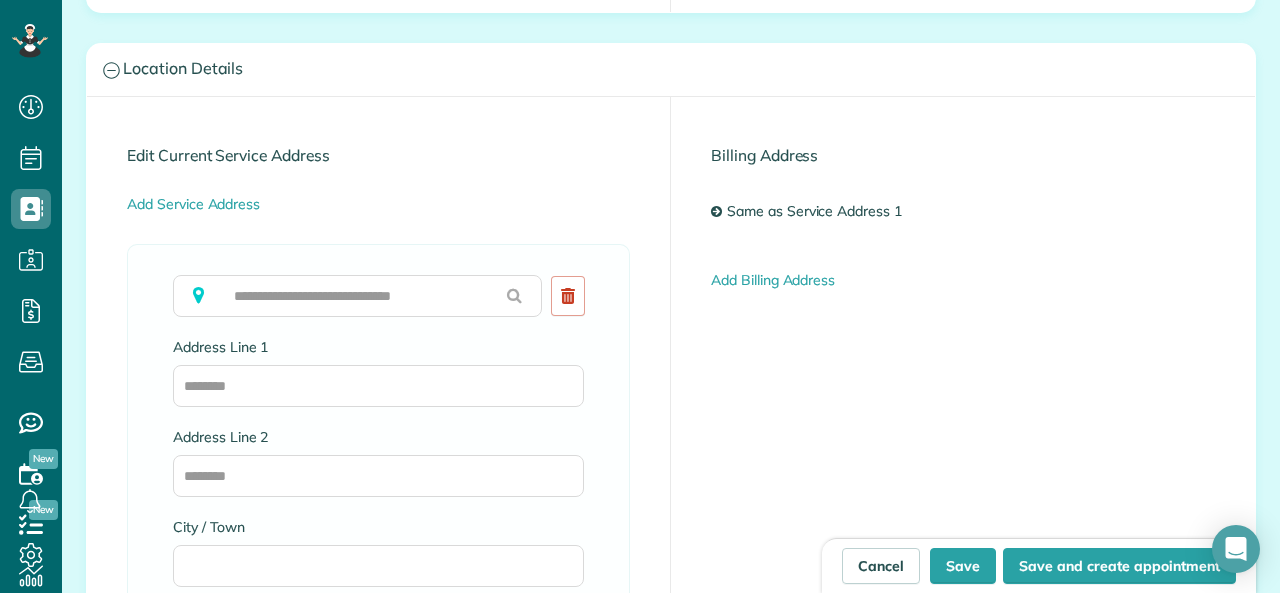 scroll, scrollTop: 944, scrollLeft: 0, axis: vertical 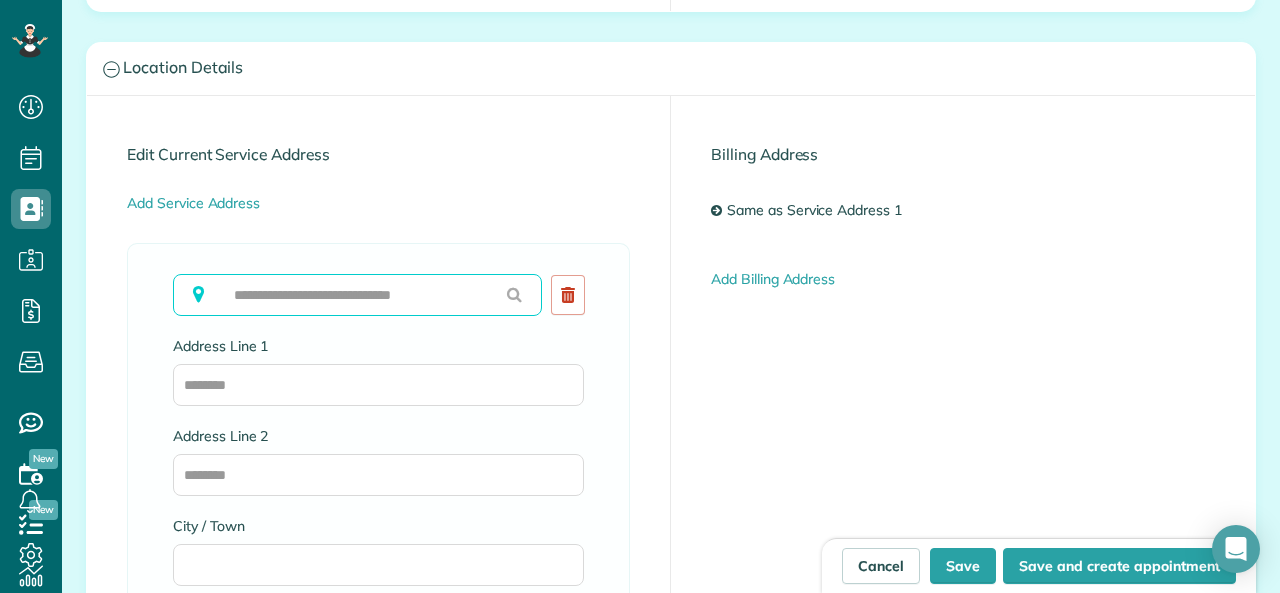 click at bounding box center [357, 295] 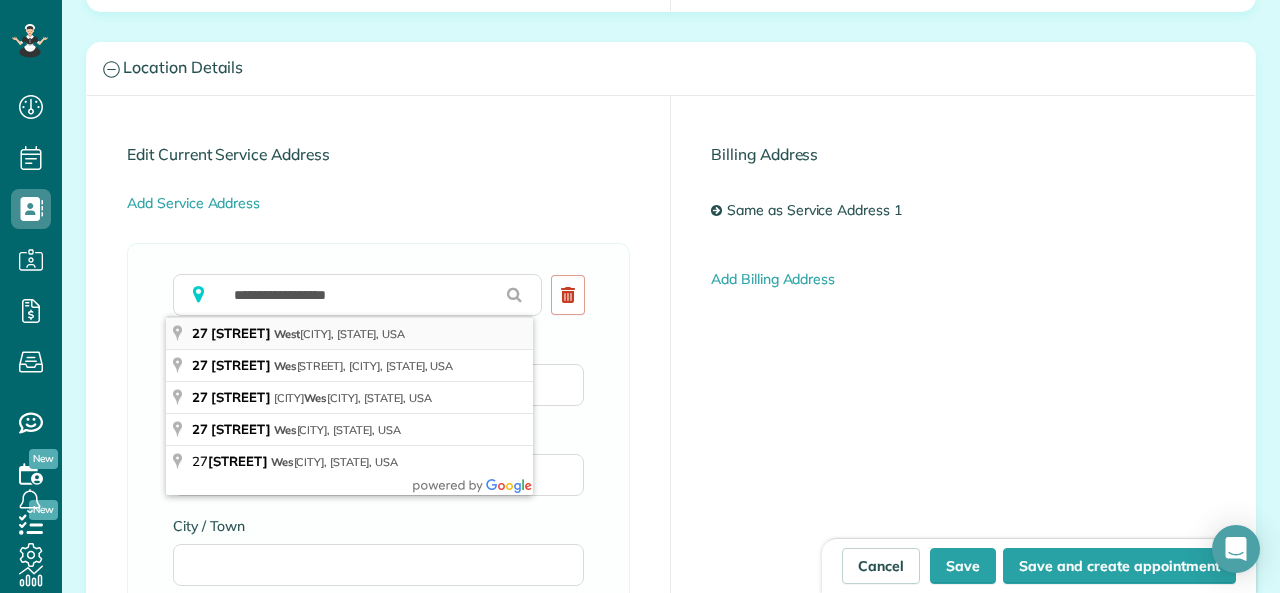 type on "**********" 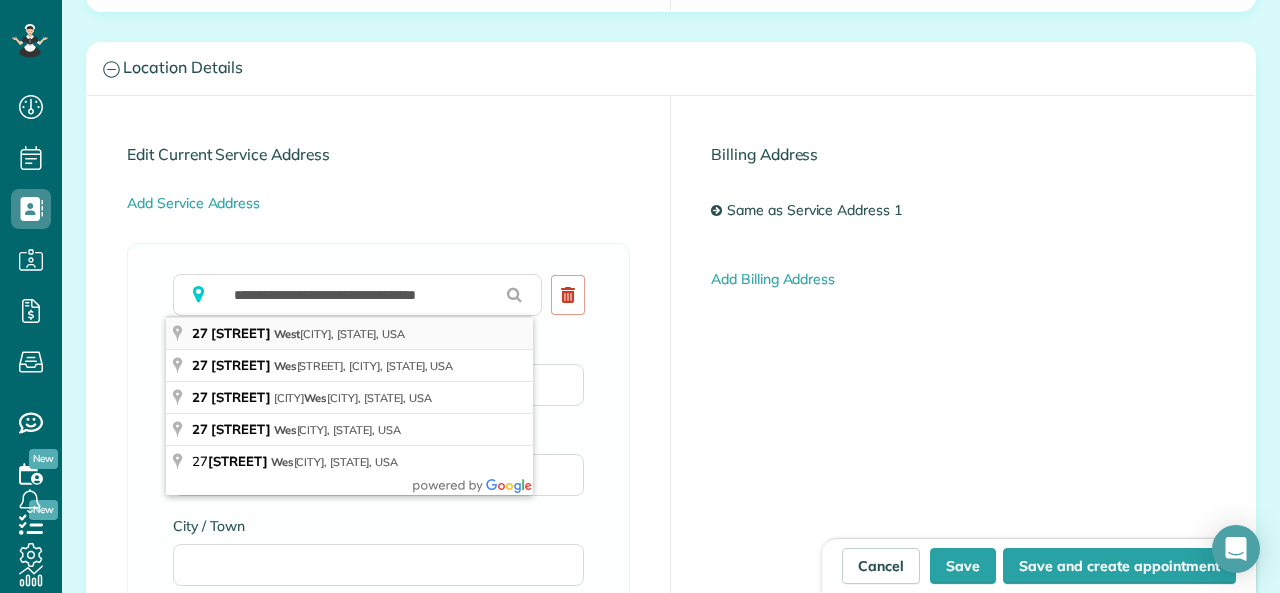 type on "**********" 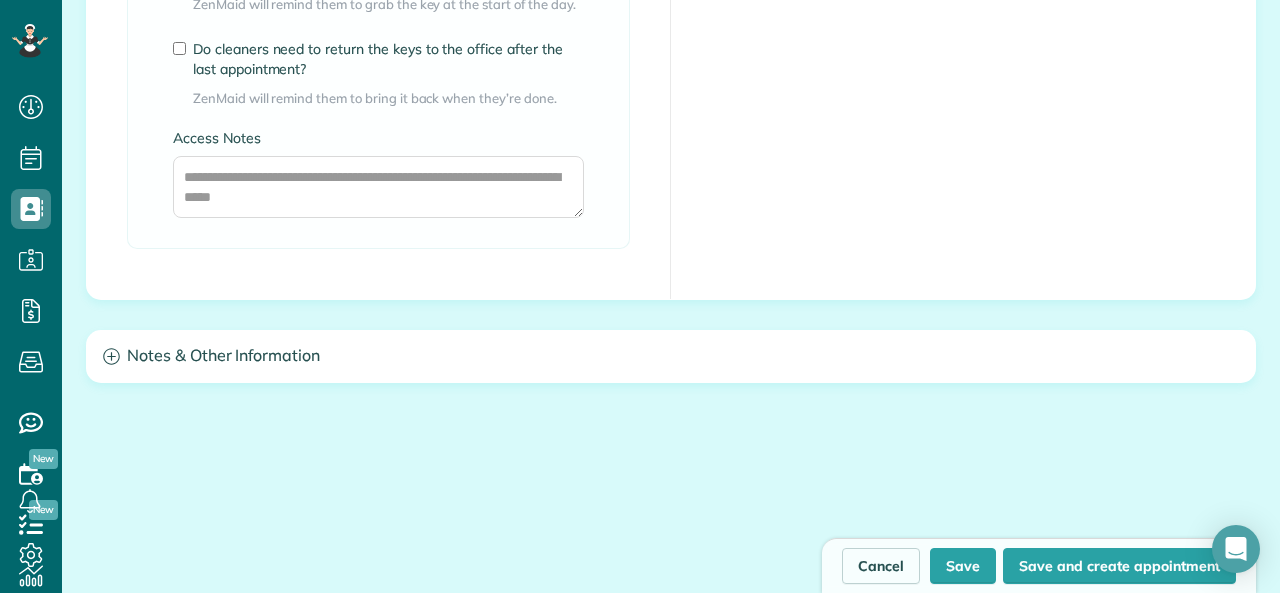 scroll, scrollTop: 1716, scrollLeft: 0, axis: vertical 